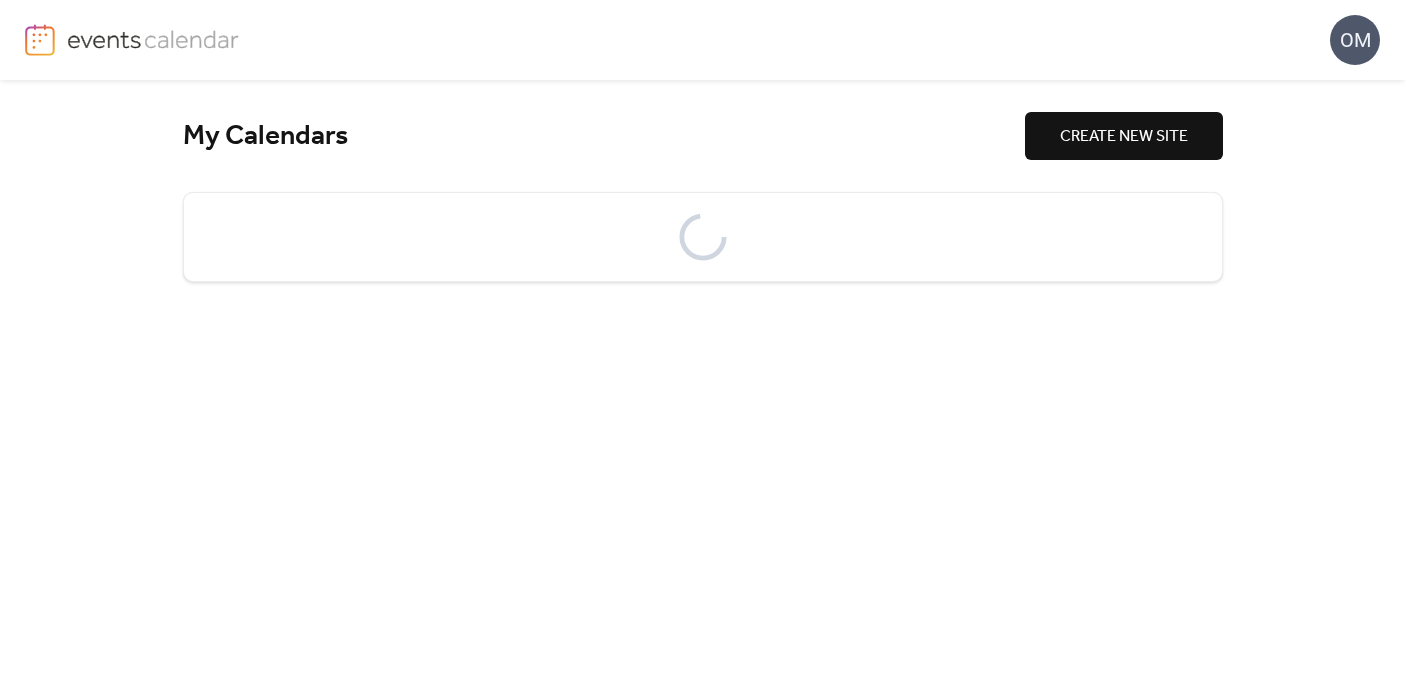scroll, scrollTop: 0, scrollLeft: 0, axis: both 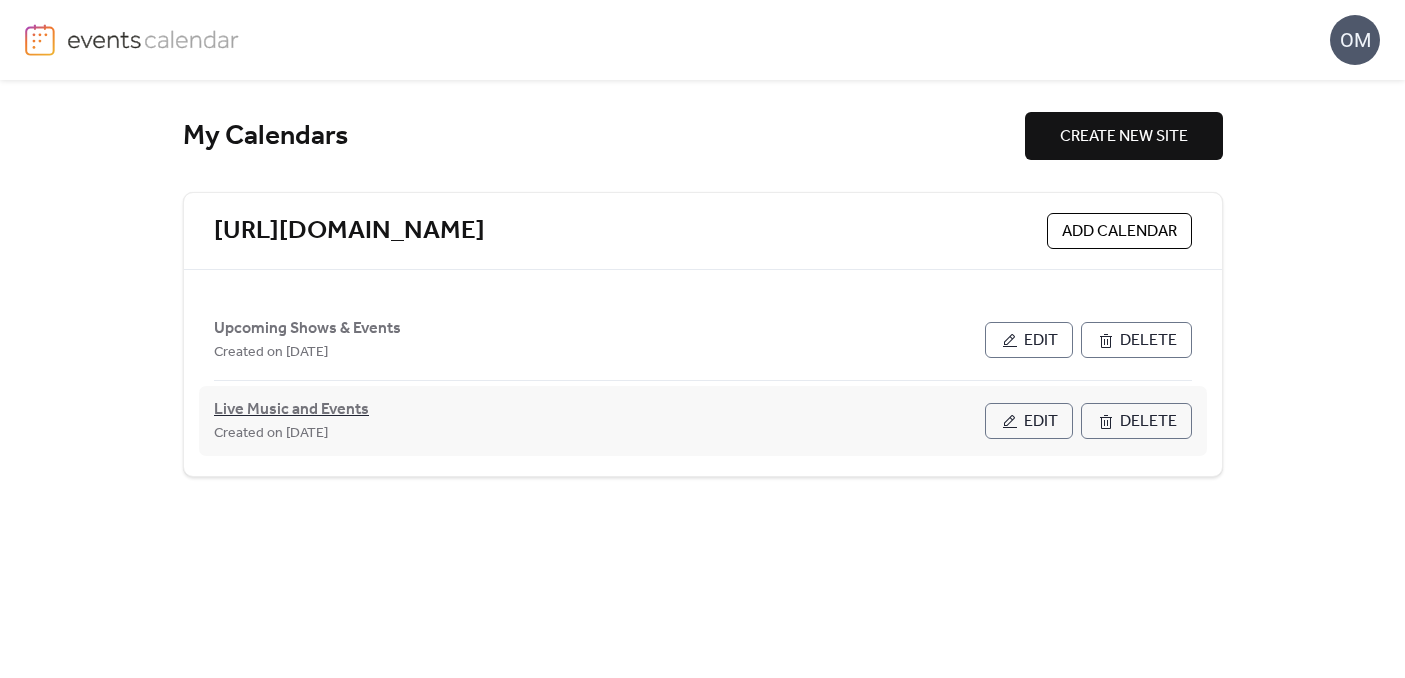click on "Live Music and Events" at bounding box center [291, 410] 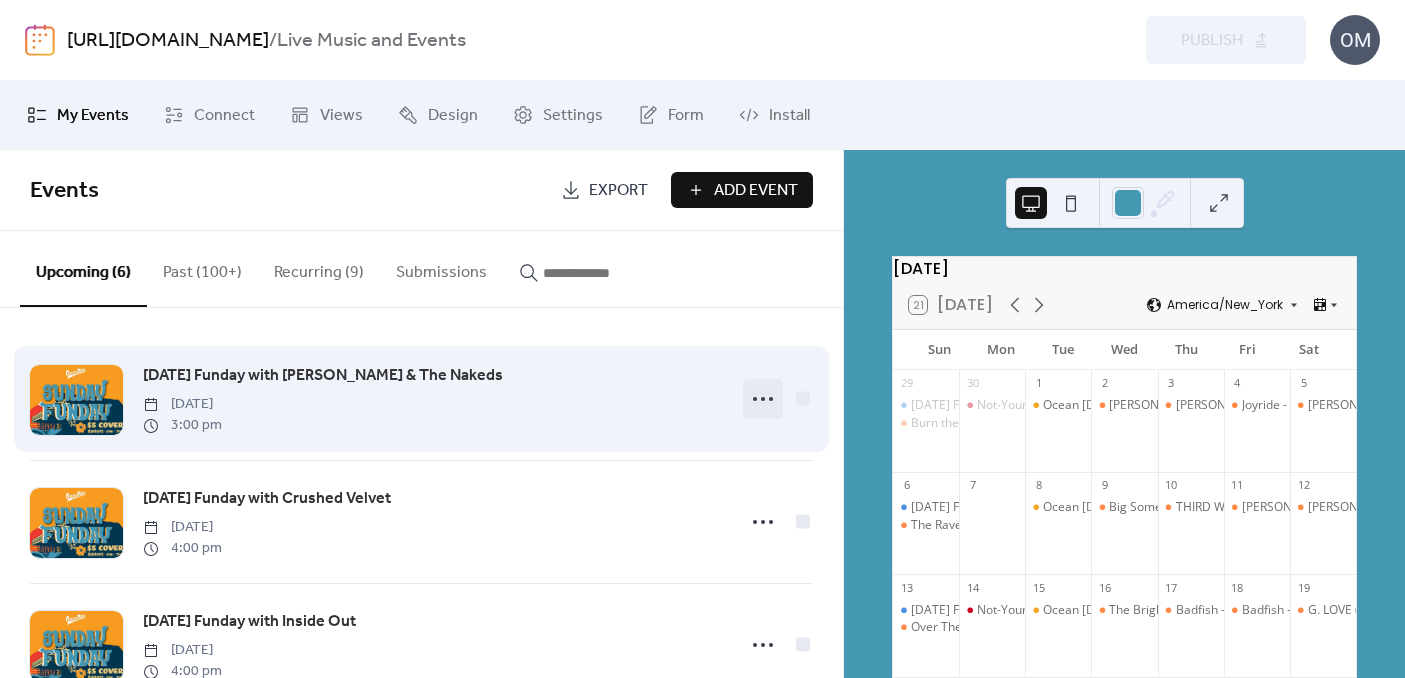 click 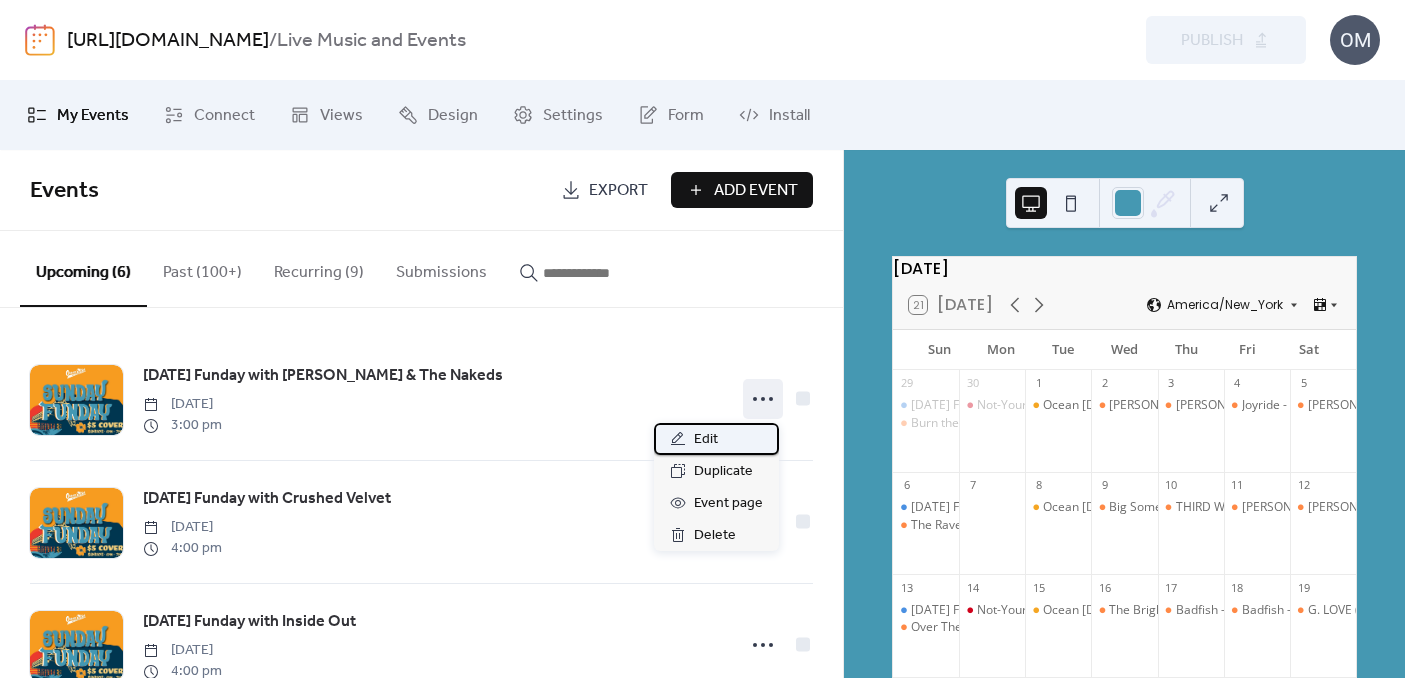 click on "Edit" at bounding box center (716, 439) 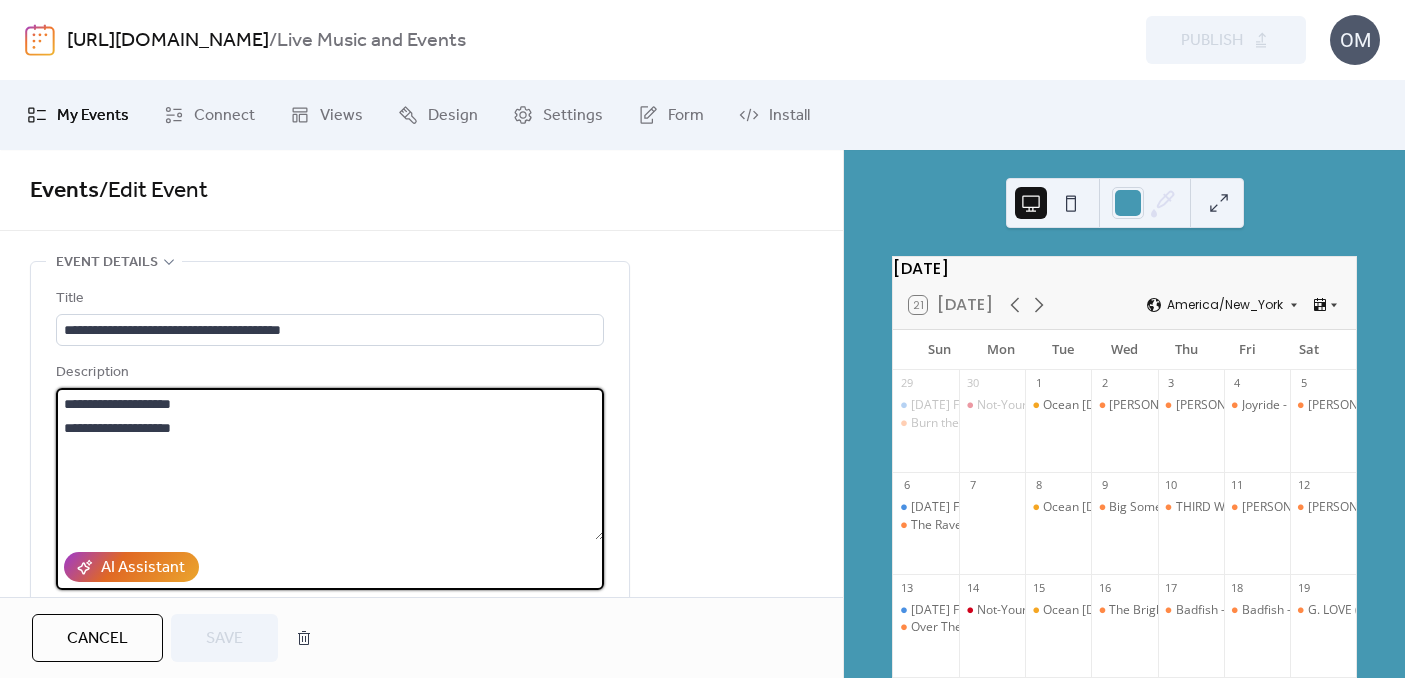 drag, startPoint x: 104, startPoint y: 402, endPoint x: 80, endPoint y: 407, distance: 24.5153 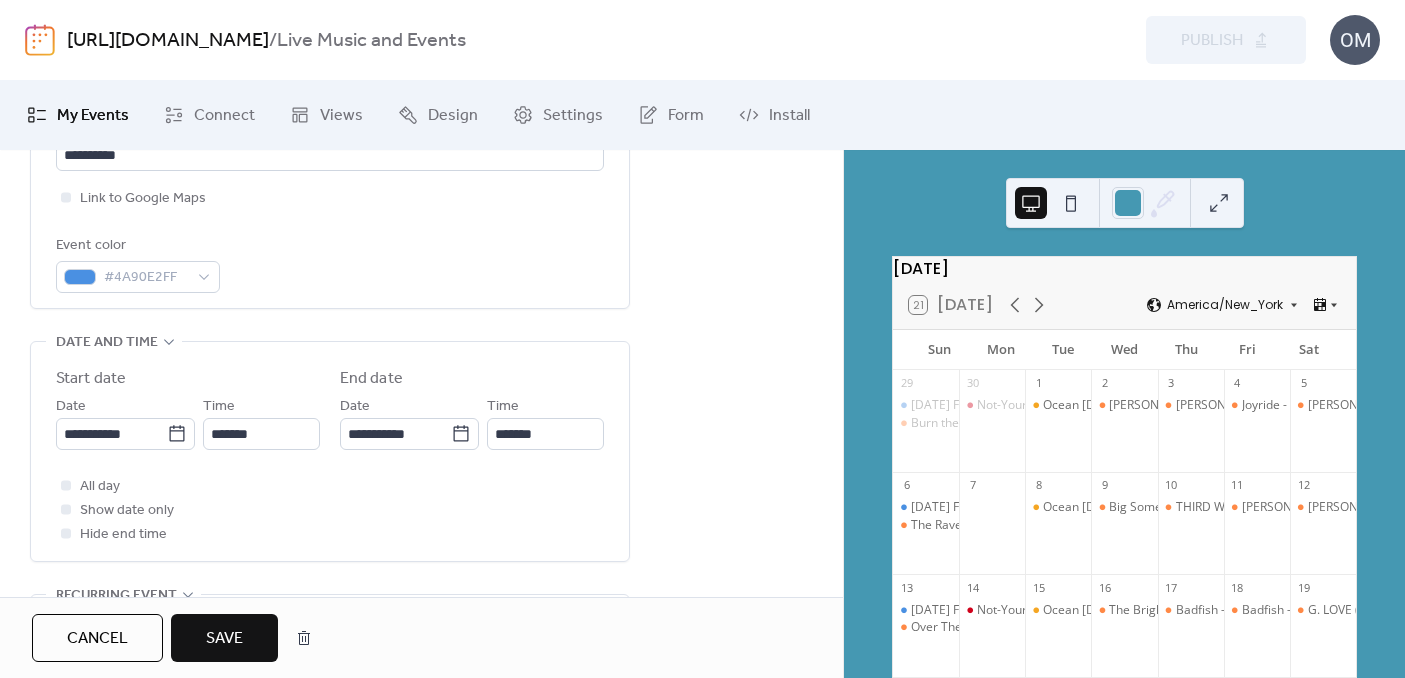 scroll, scrollTop: 503, scrollLeft: 0, axis: vertical 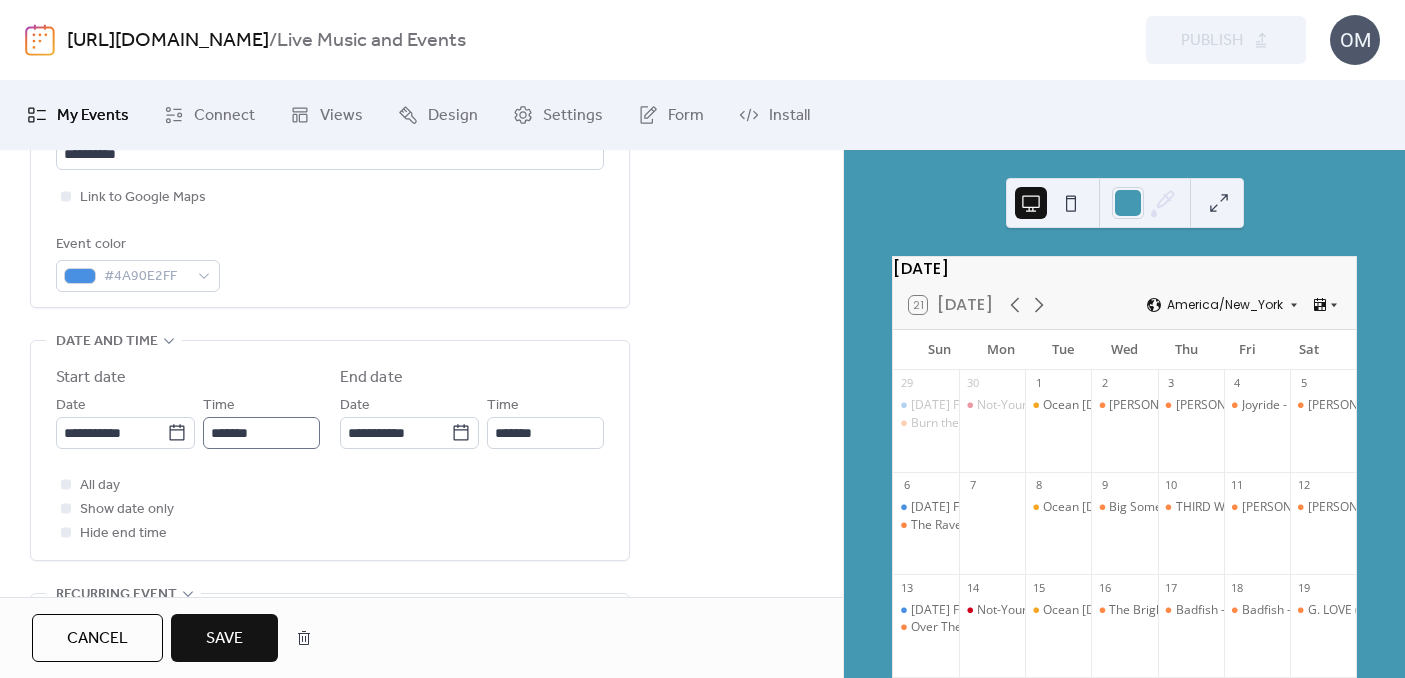 type on "**********" 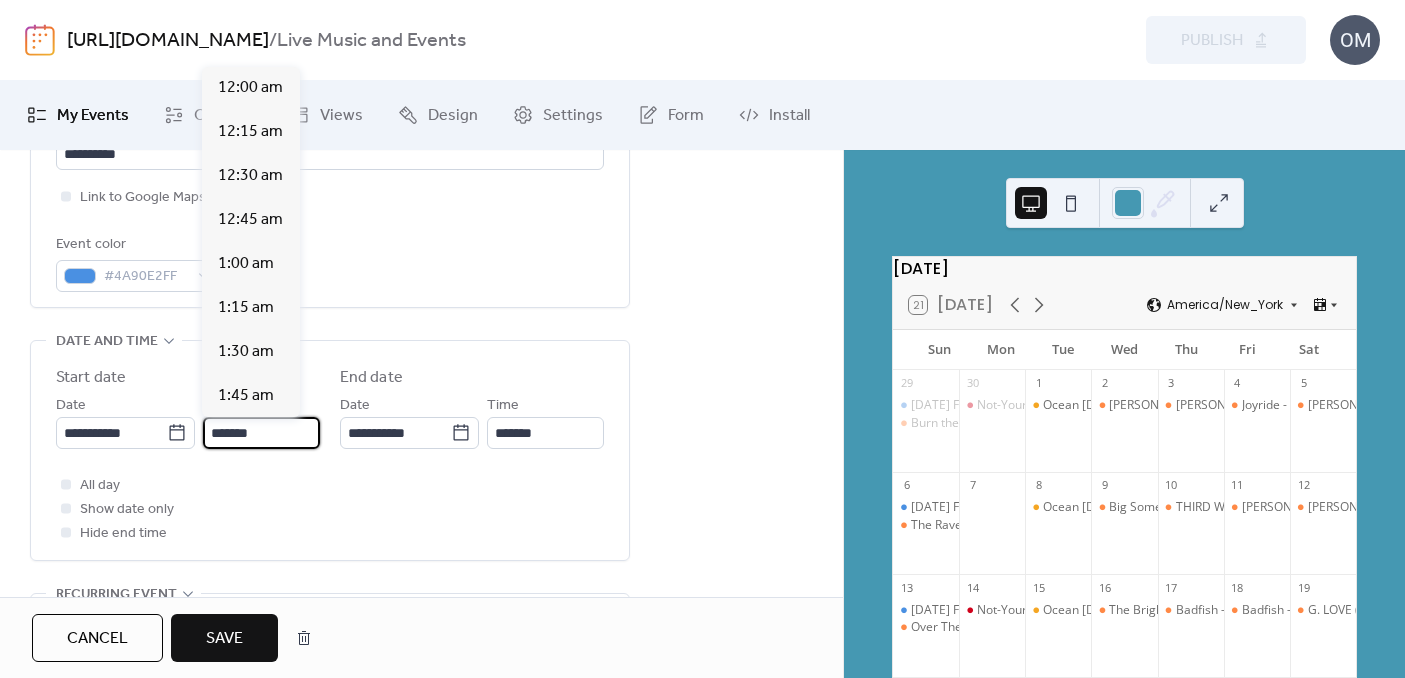 click on "*******" at bounding box center [261, 433] 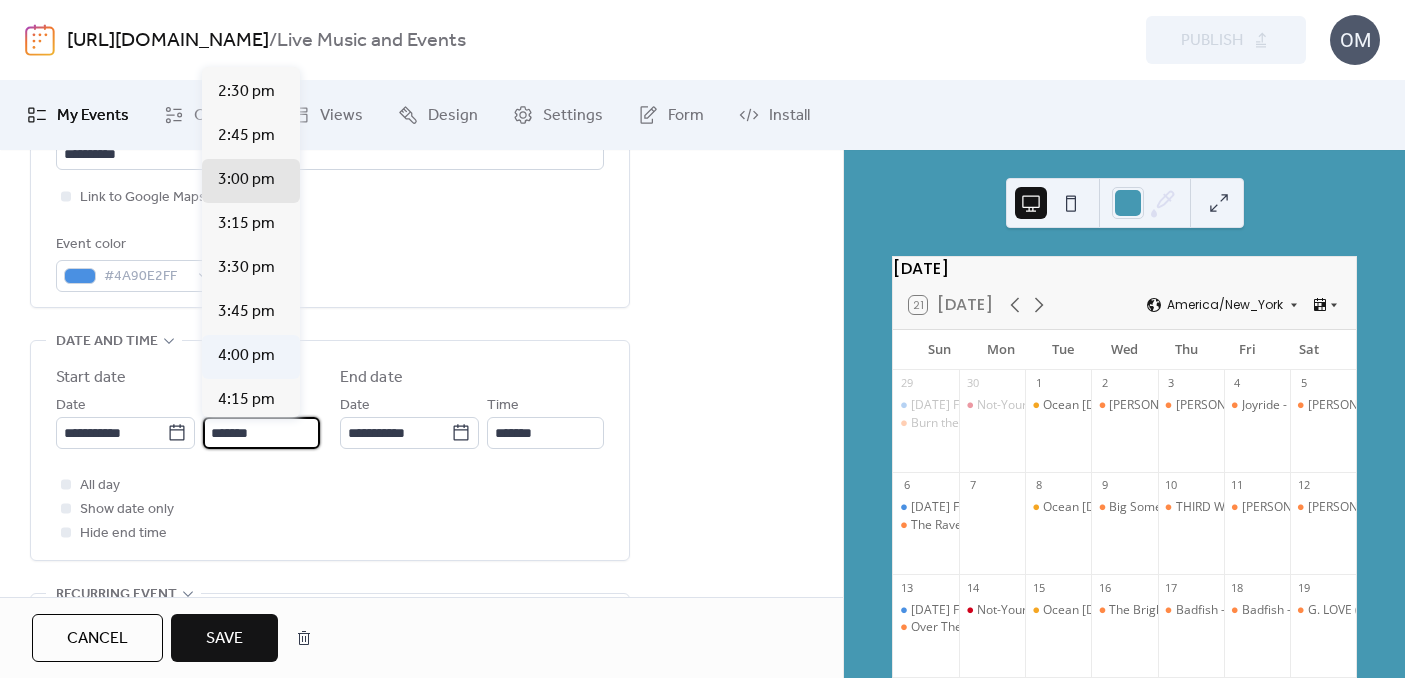 scroll, scrollTop: 2466, scrollLeft: 0, axis: vertical 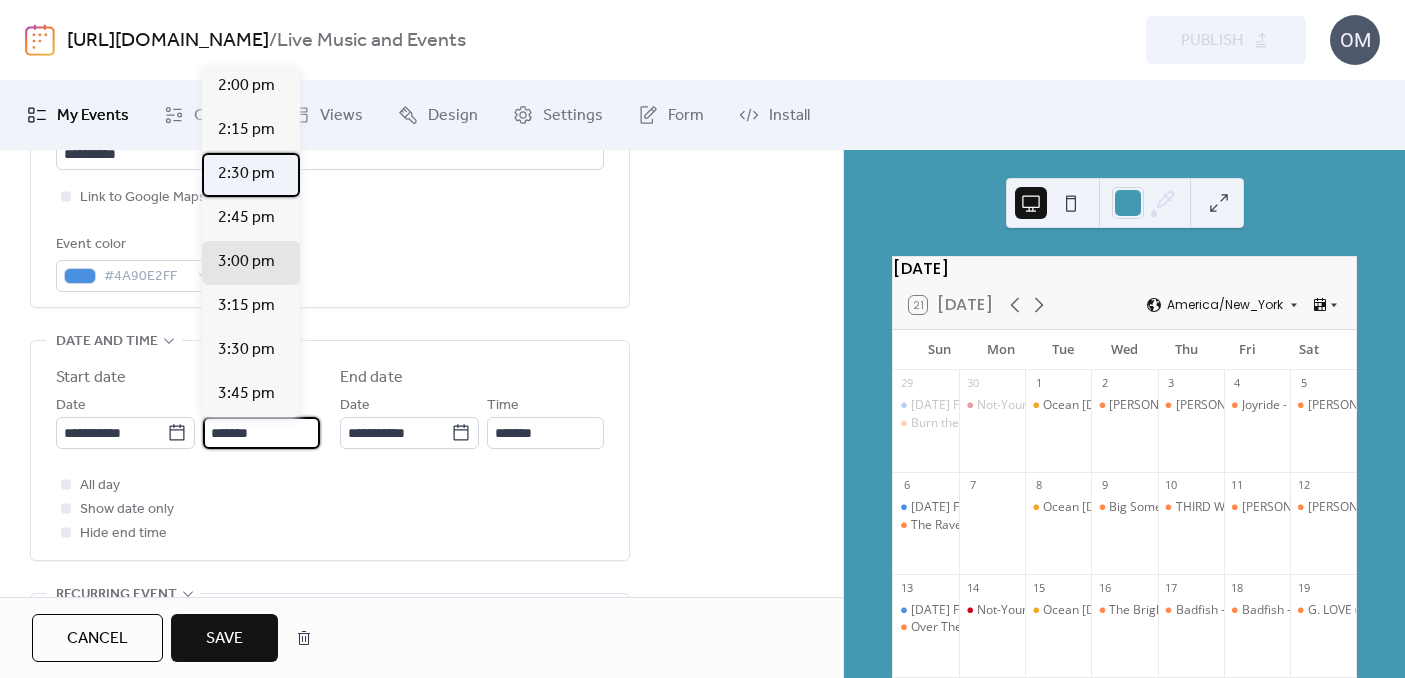 click on "2:30 pm" at bounding box center (246, 174) 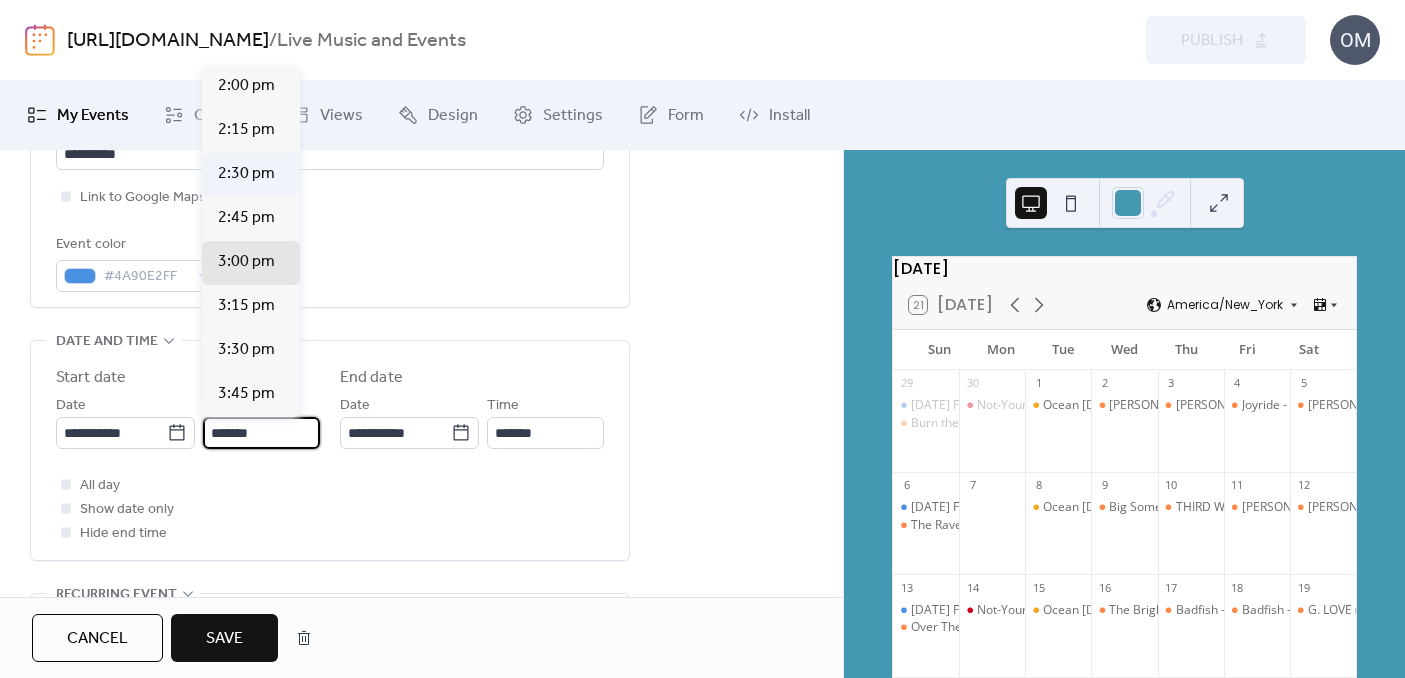 type on "*******" 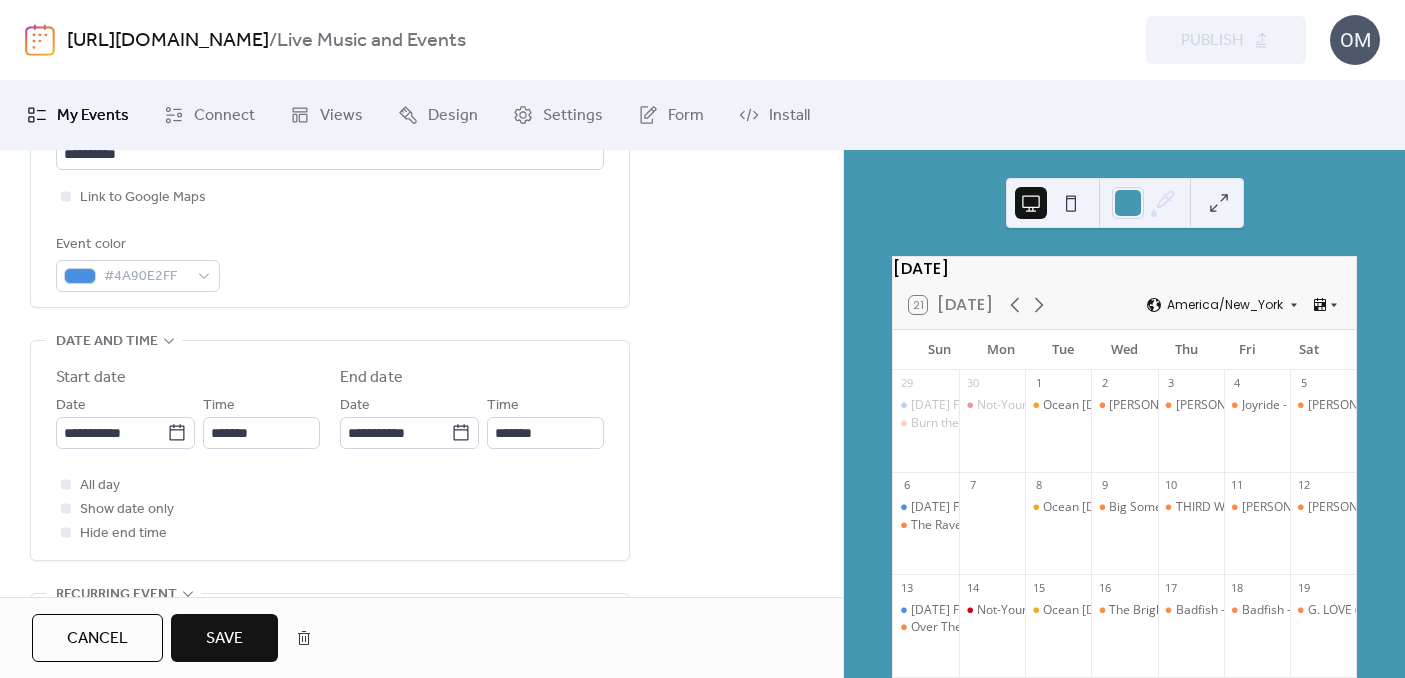 click on "Save" at bounding box center (224, 639) 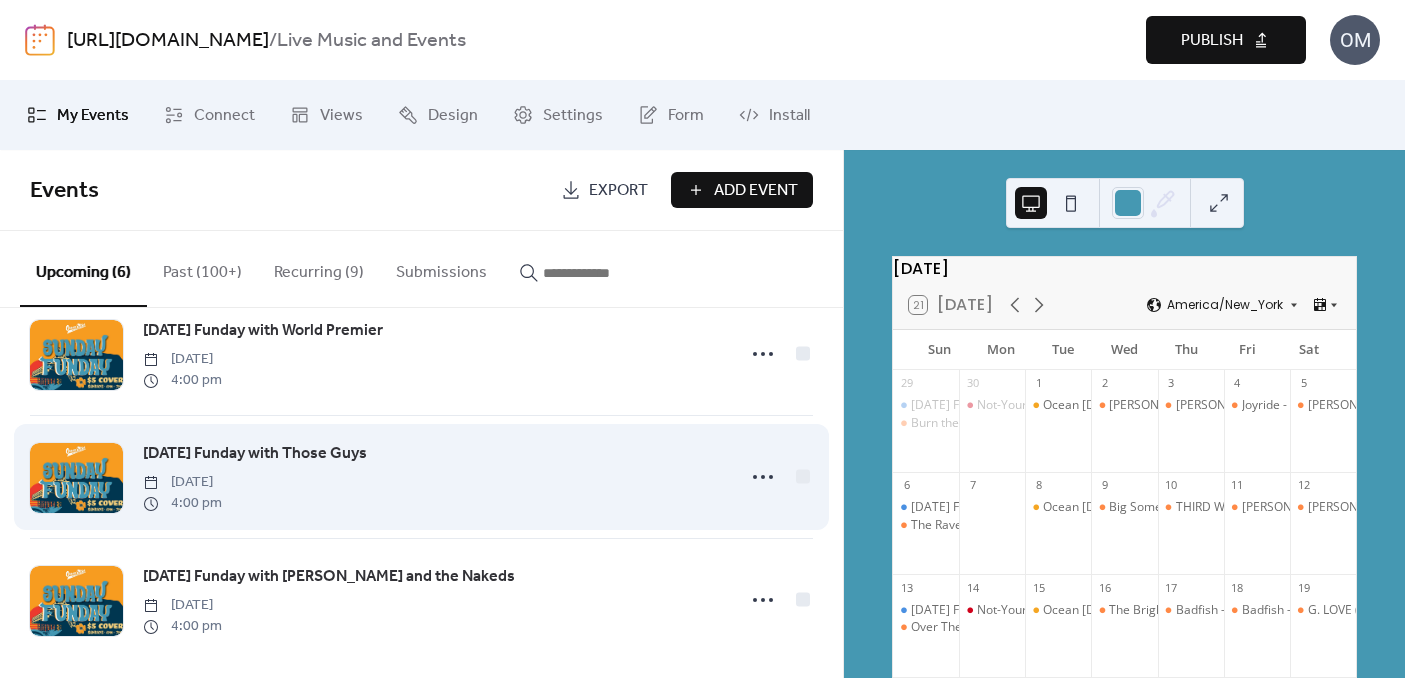 scroll, scrollTop: 430, scrollLeft: 0, axis: vertical 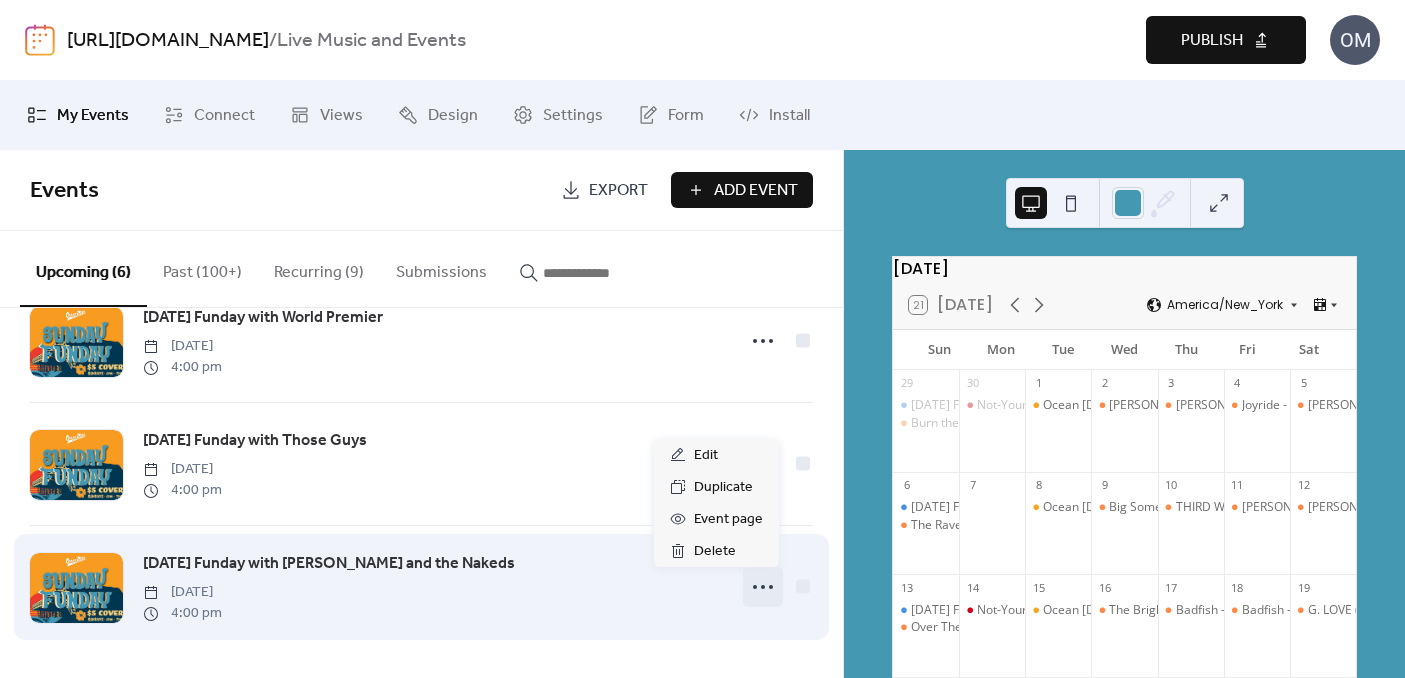 click 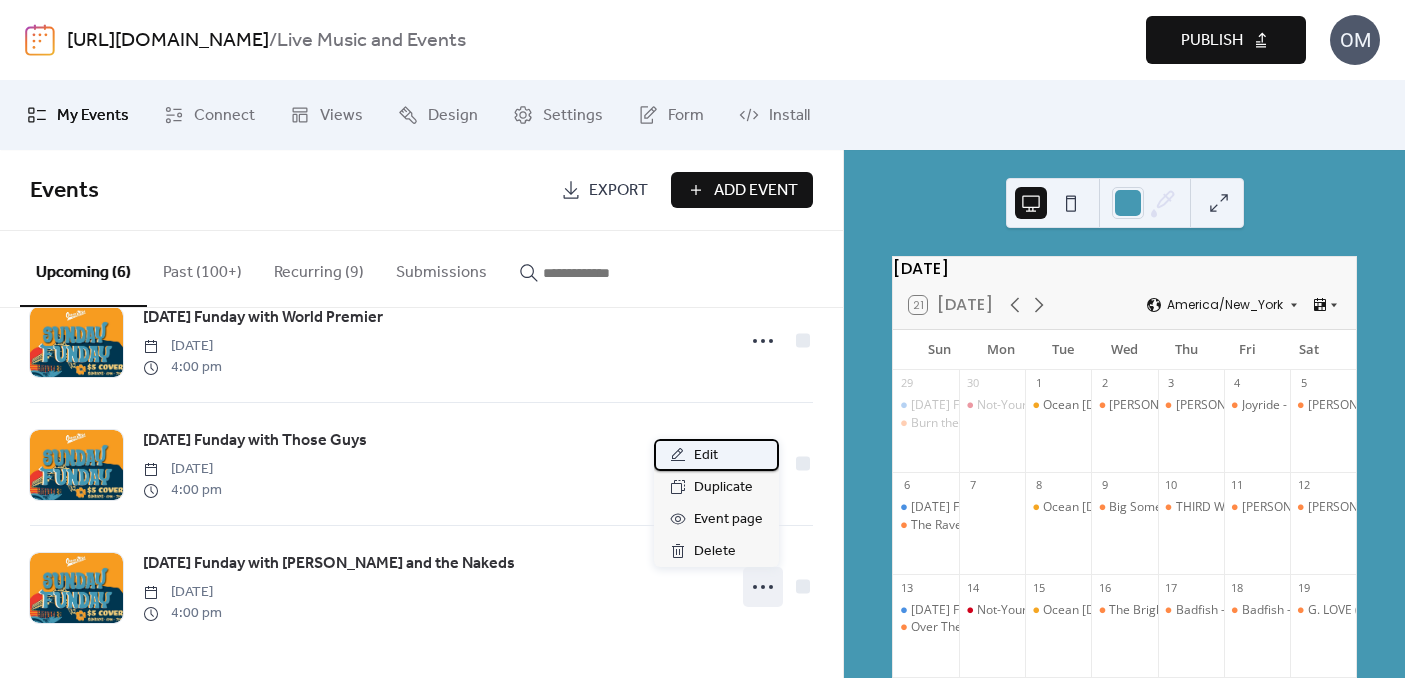 click on "Edit" at bounding box center (716, 455) 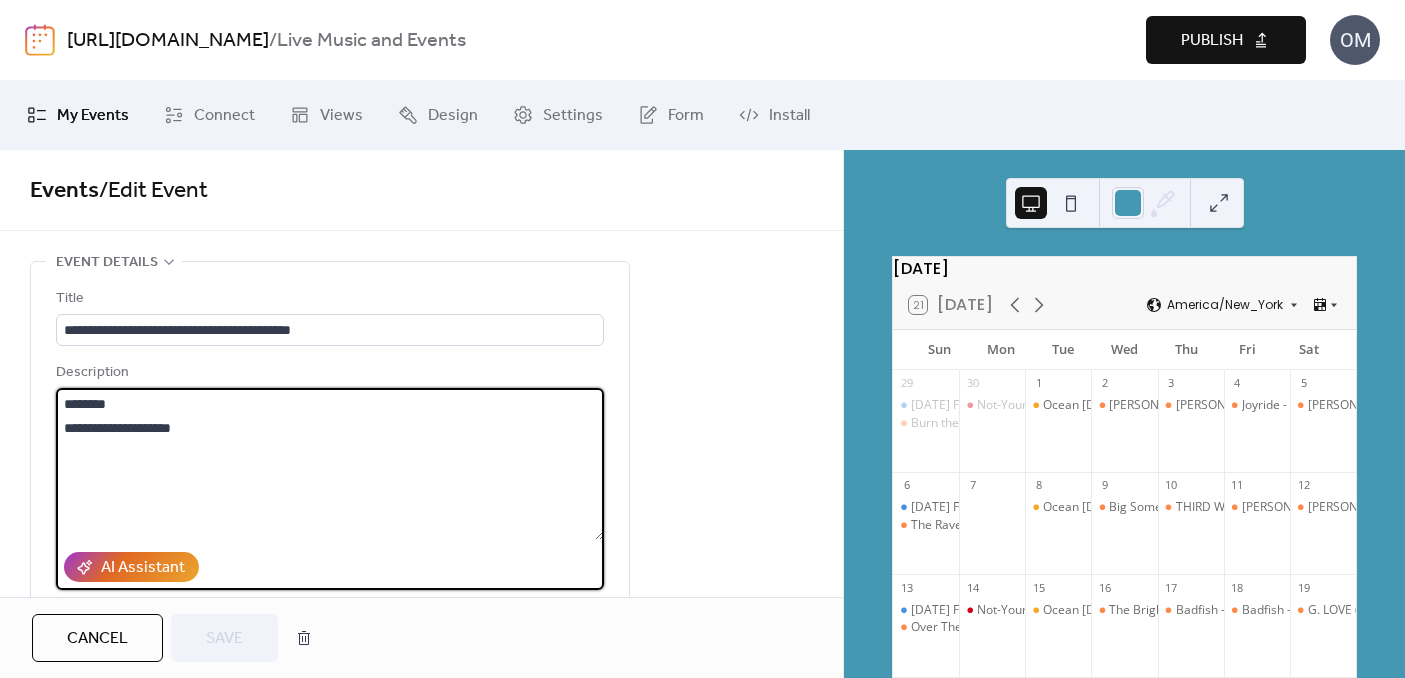 click on "**********" at bounding box center (330, 464) 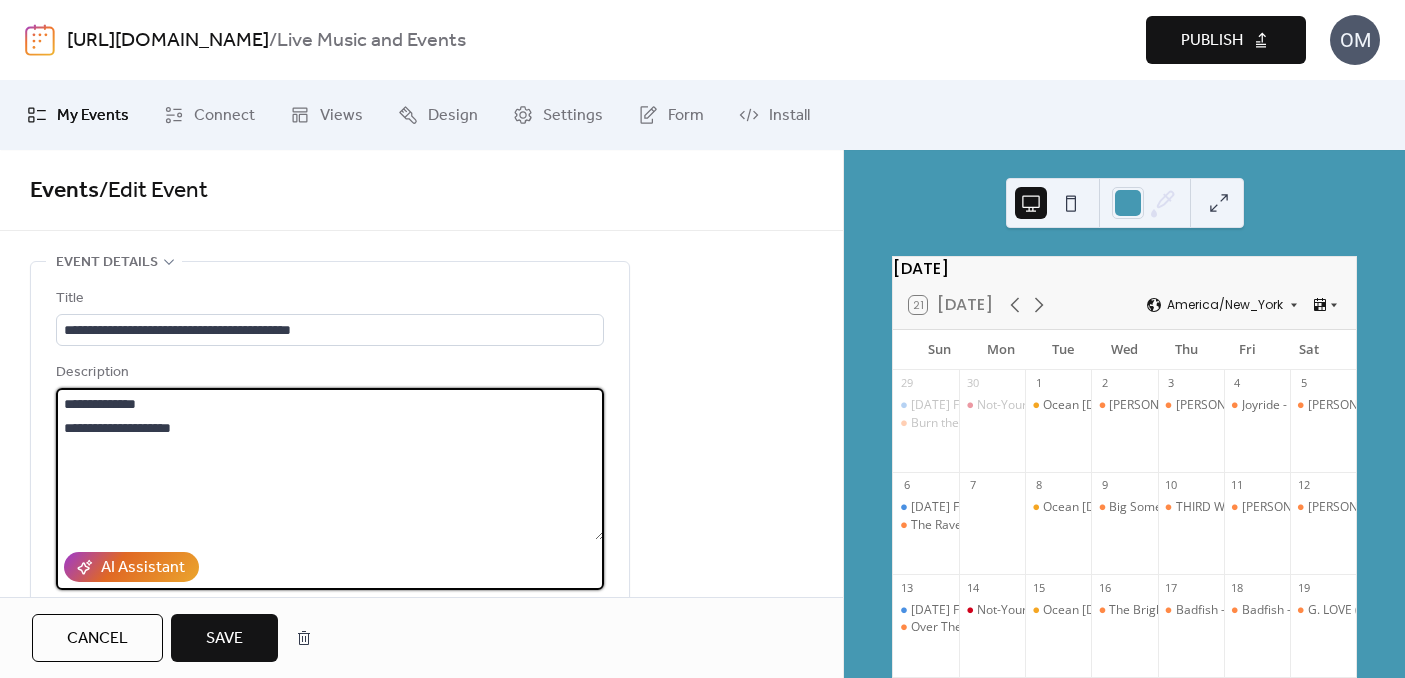 click on "**********" at bounding box center (330, 464) 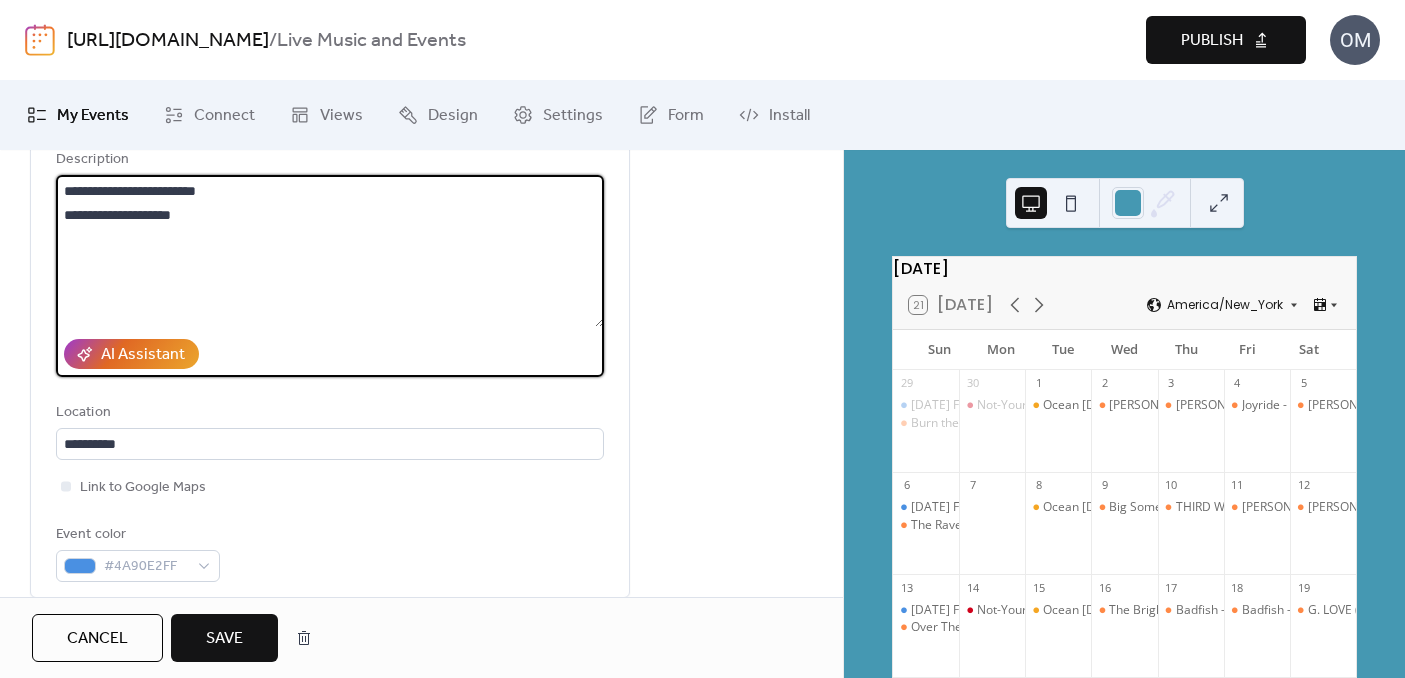 scroll, scrollTop: 0, scrollLeft: 0, axis: both 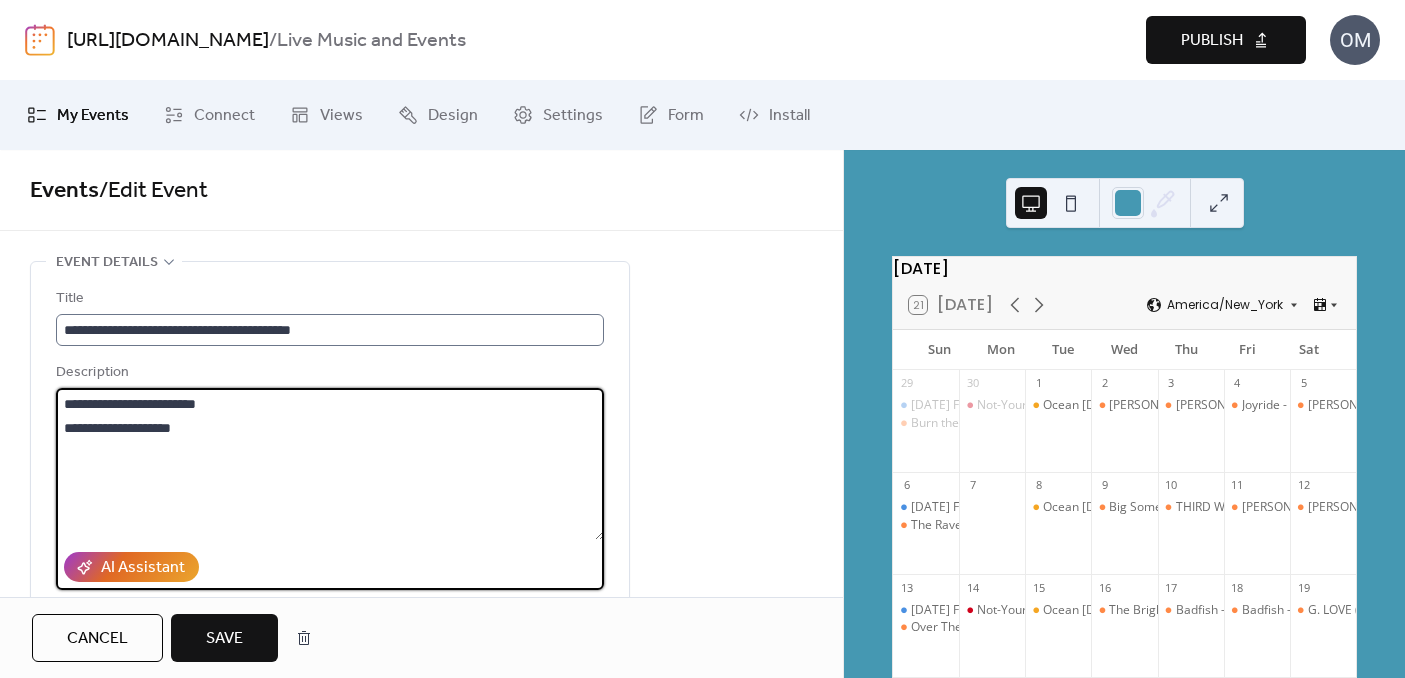 type on "**********" 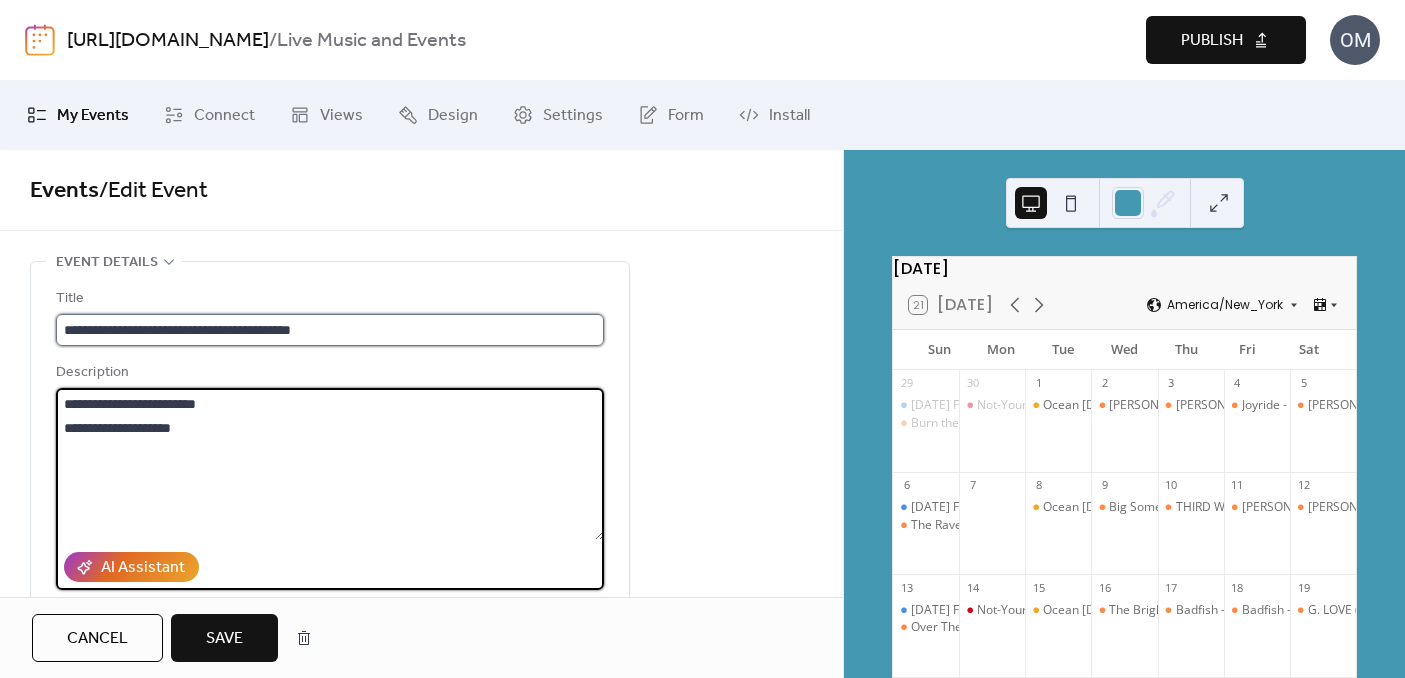 click on "**********" at bounding box center [330, 330] 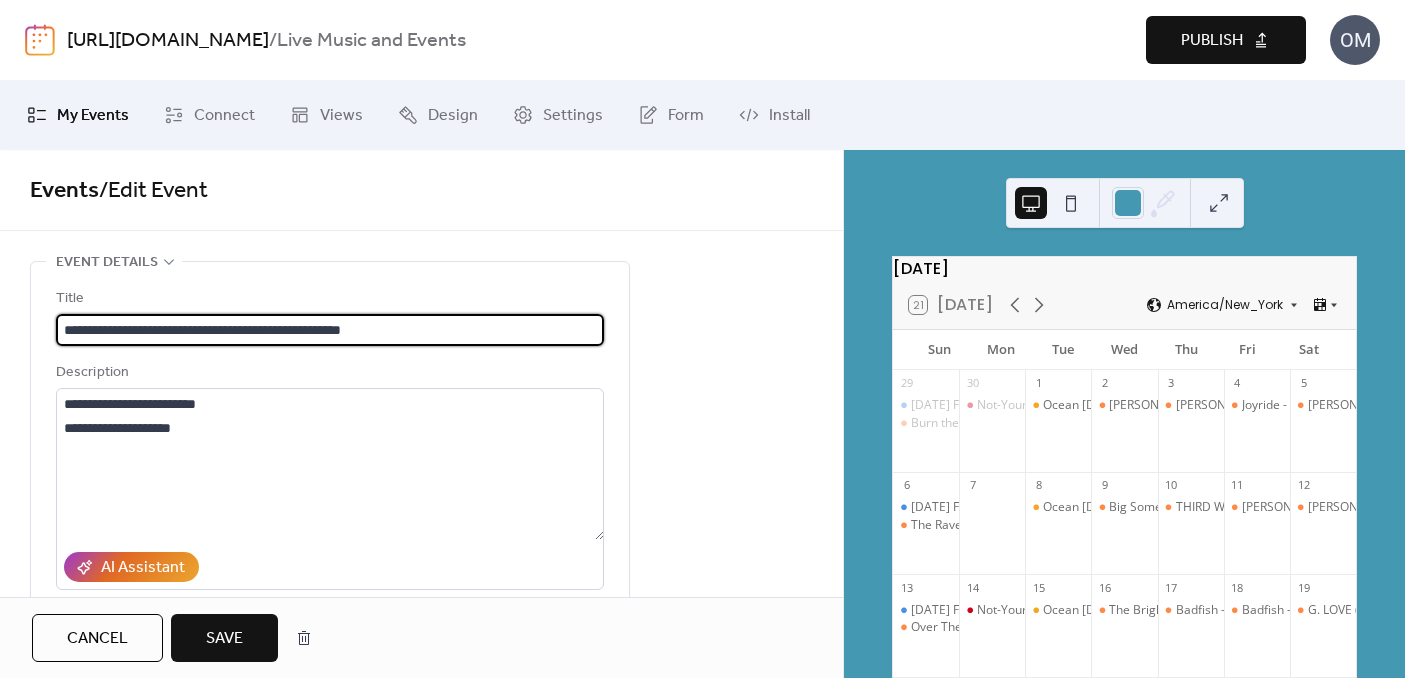 click on "**********" at bounding box center [330, 330] 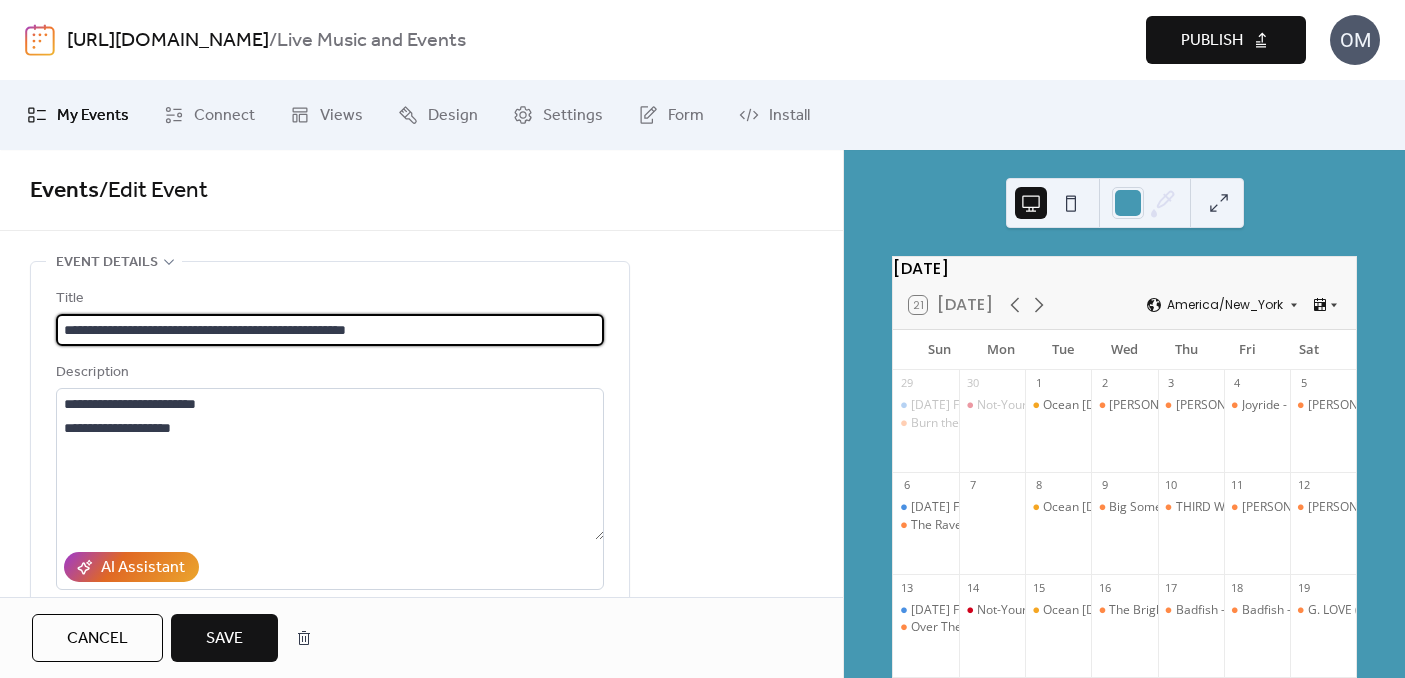 scroll, scrollTop: 1, scrollLeft: 0, axis: vertical 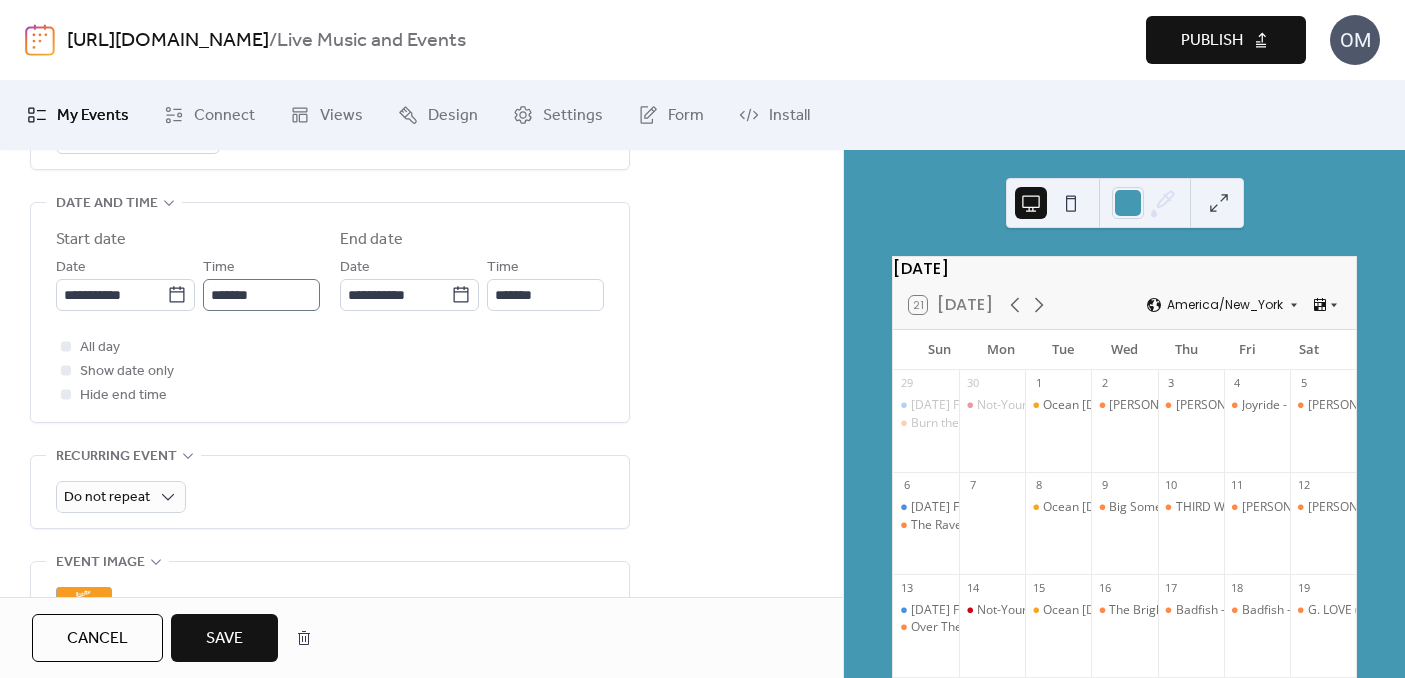 type on "**********" 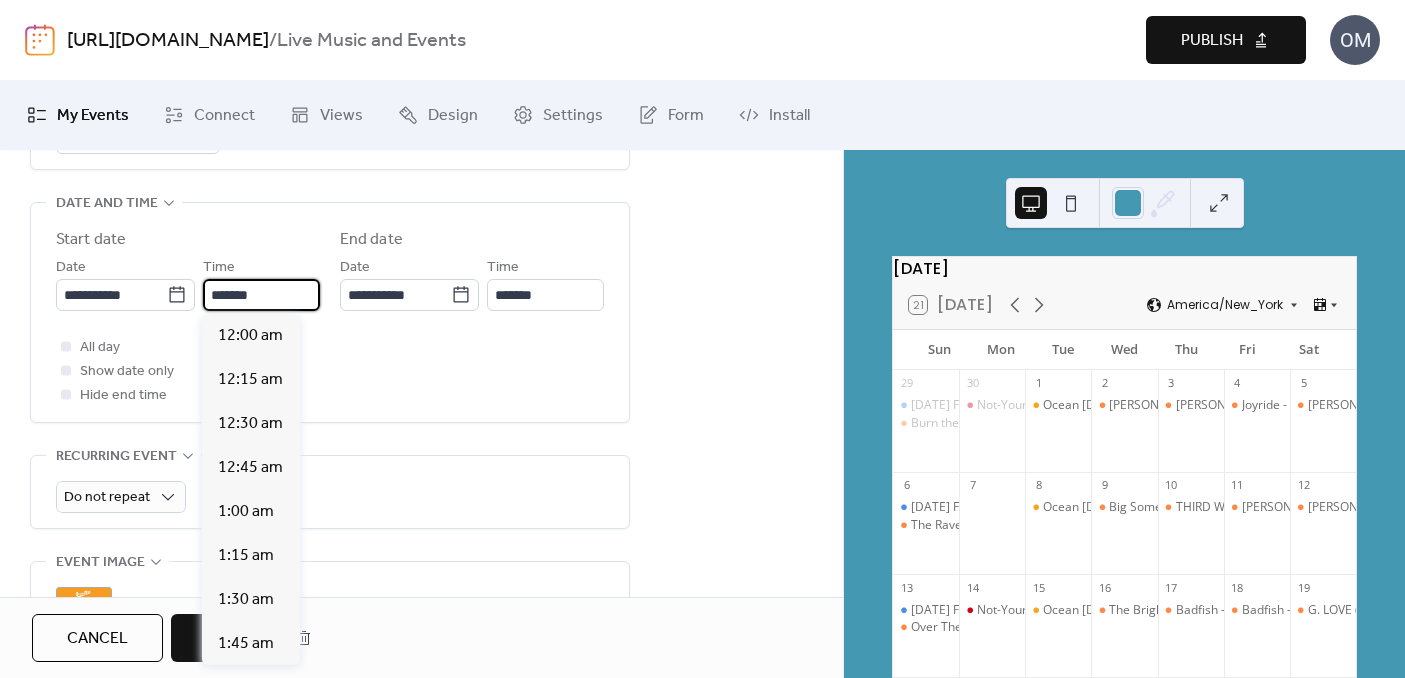 click on "*******" at bounding box center (261, 295) 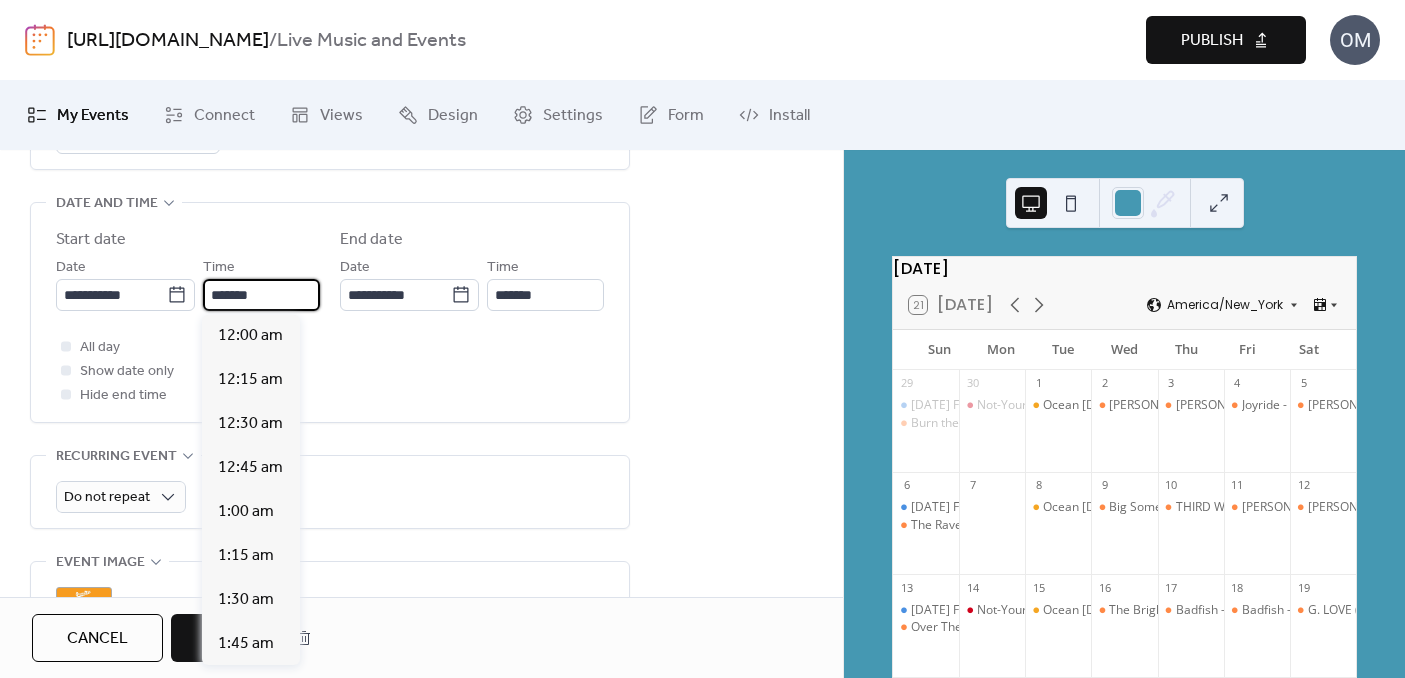 scroll, scrollTop: 0, scrollLeft: 0, axis: both 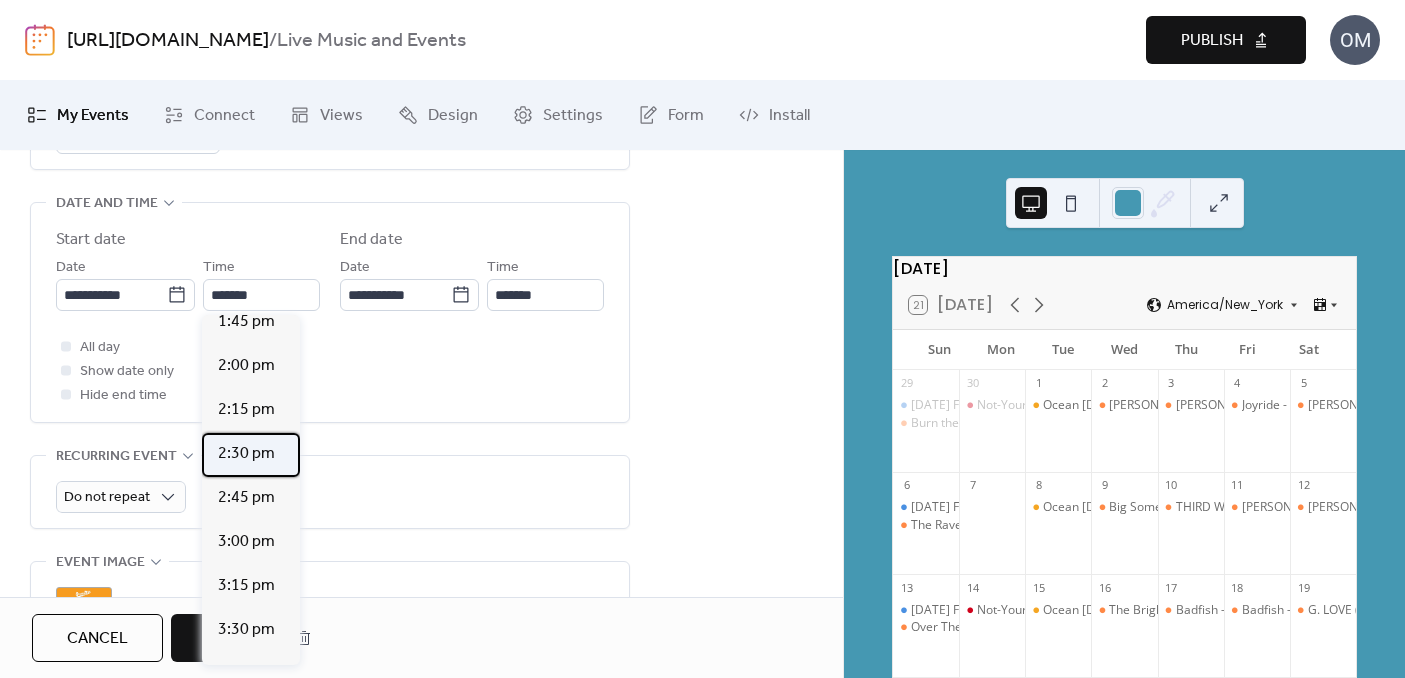 click on "2:30 pm" at bounding box center [246, 454] 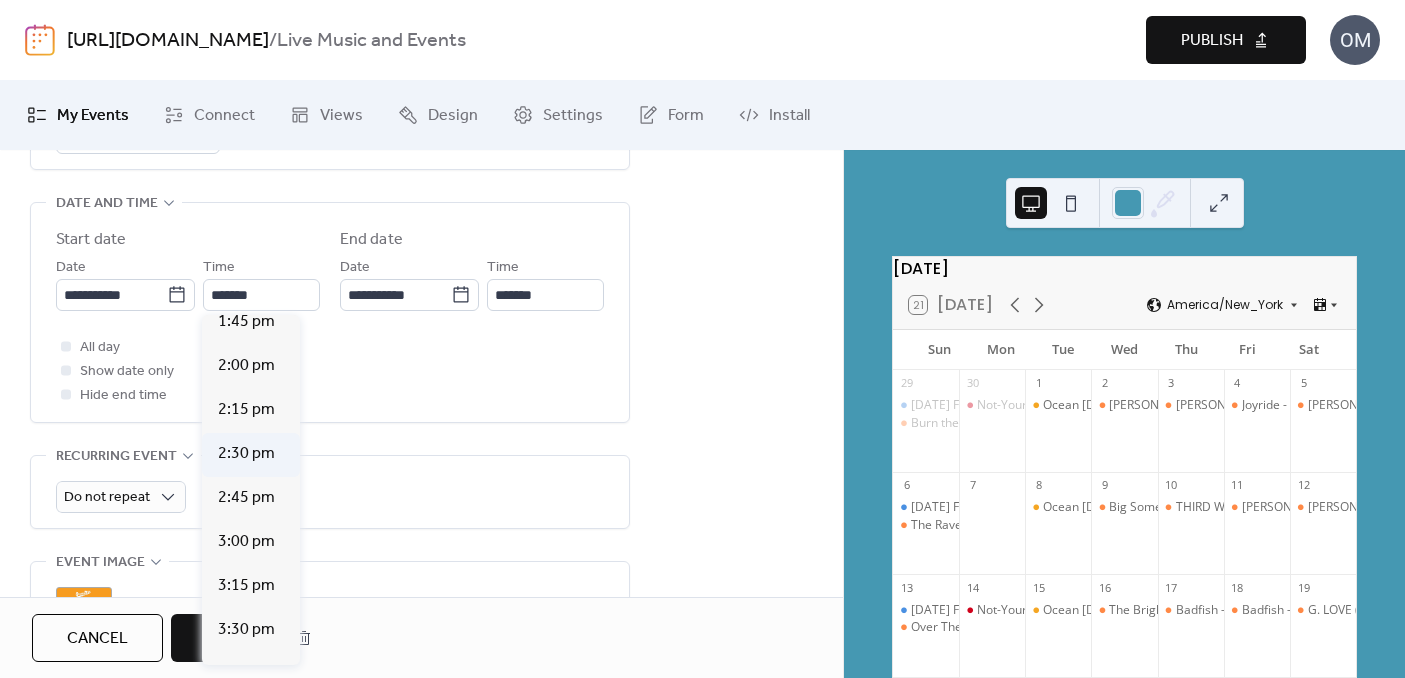 type on "*******" 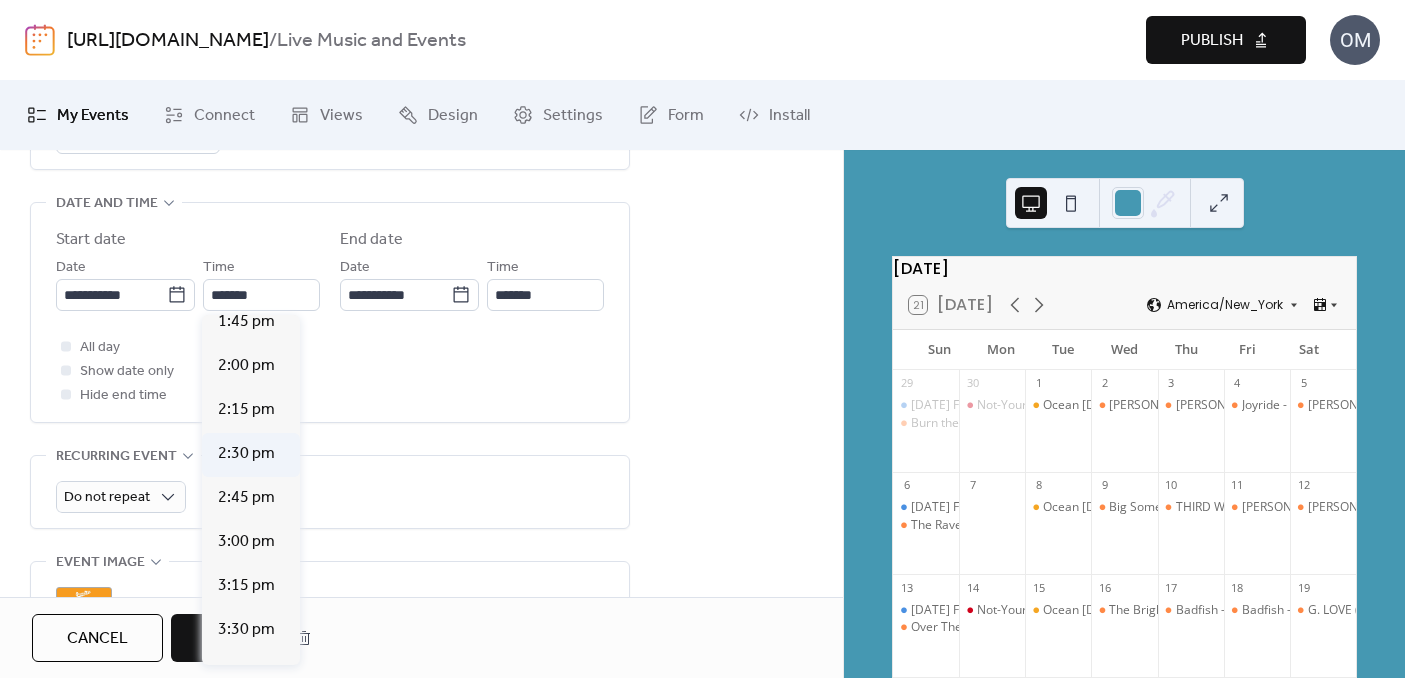 type on "*******" 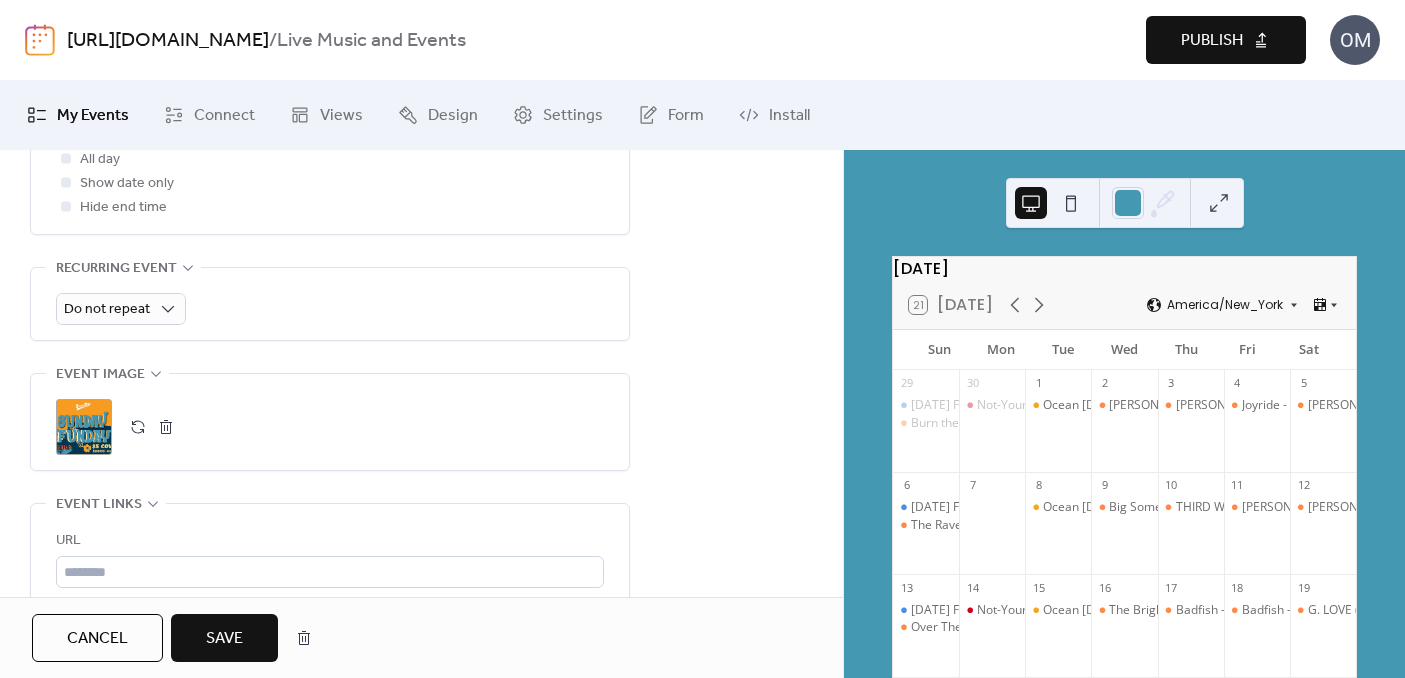 scroll, scrollTop: 1247, scrollLeft: 0, axis: vertical 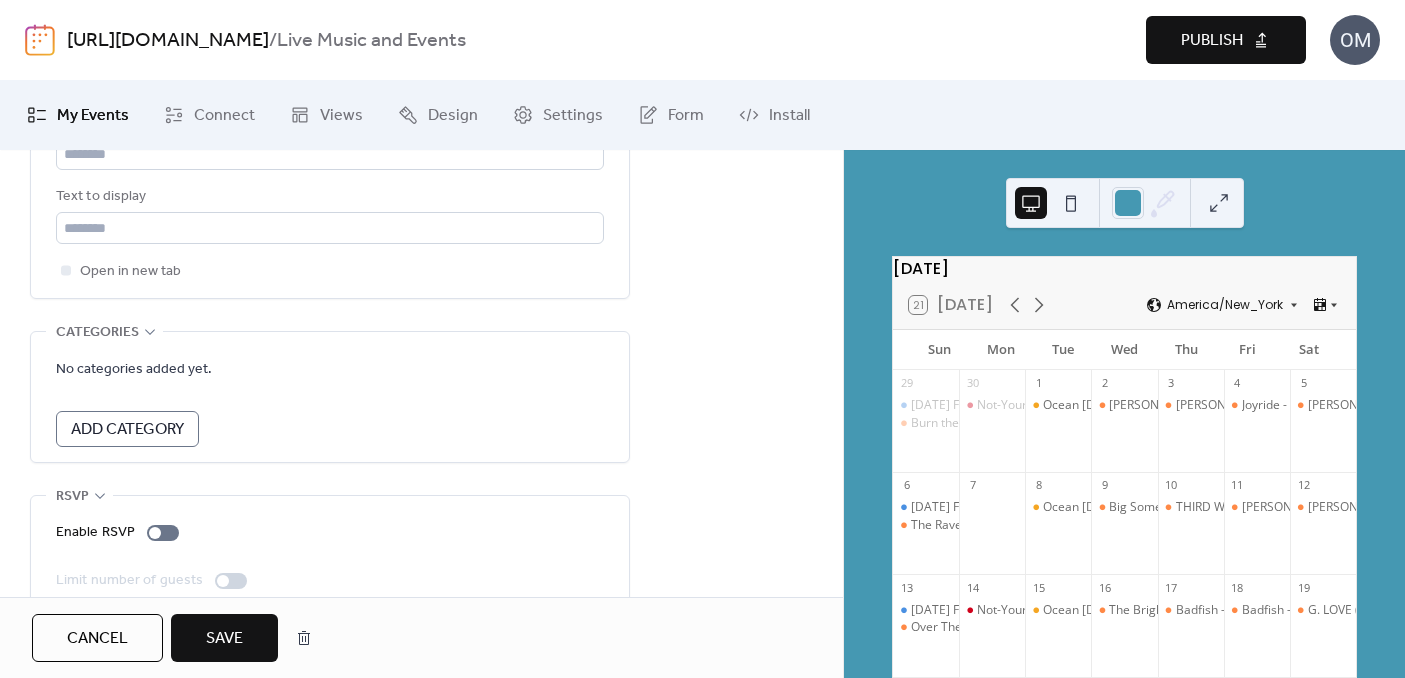 click on "Save" at bounding box center [224, 638] 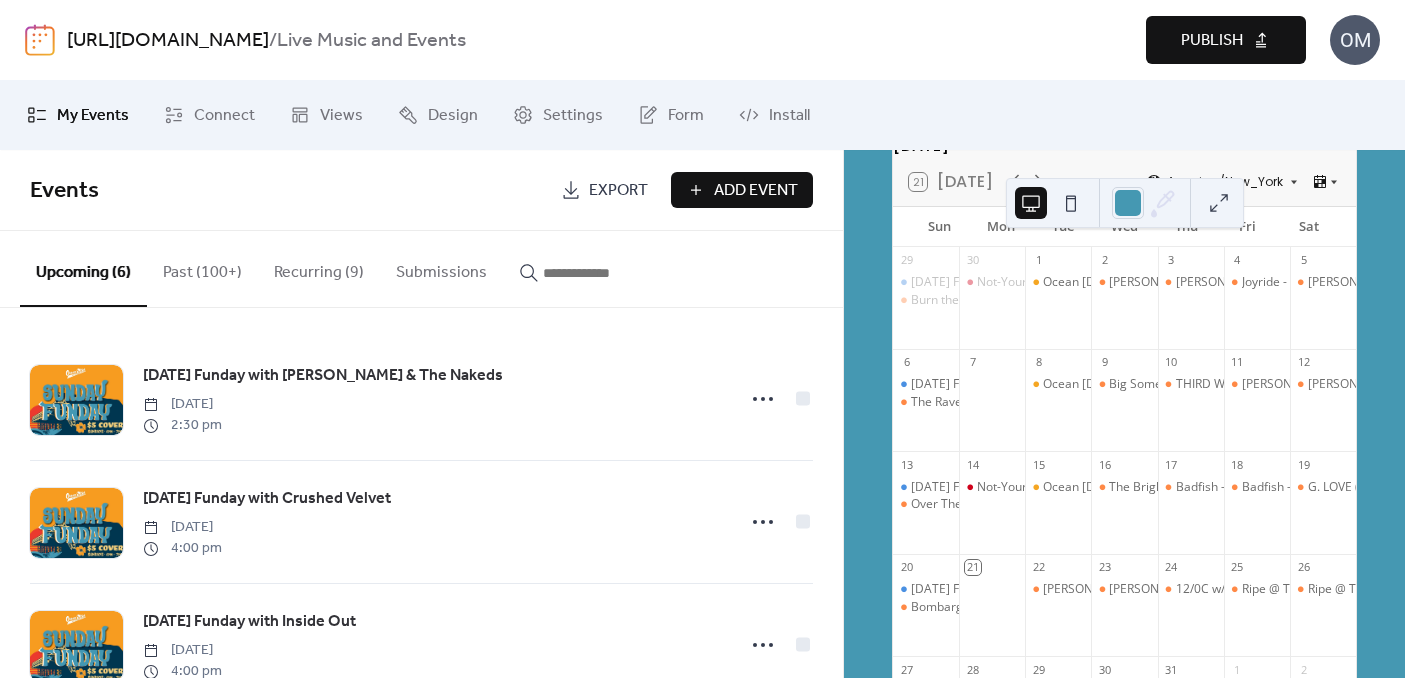 scroll, scrollTop: 356, scrollLeft: 0, axis: vertical 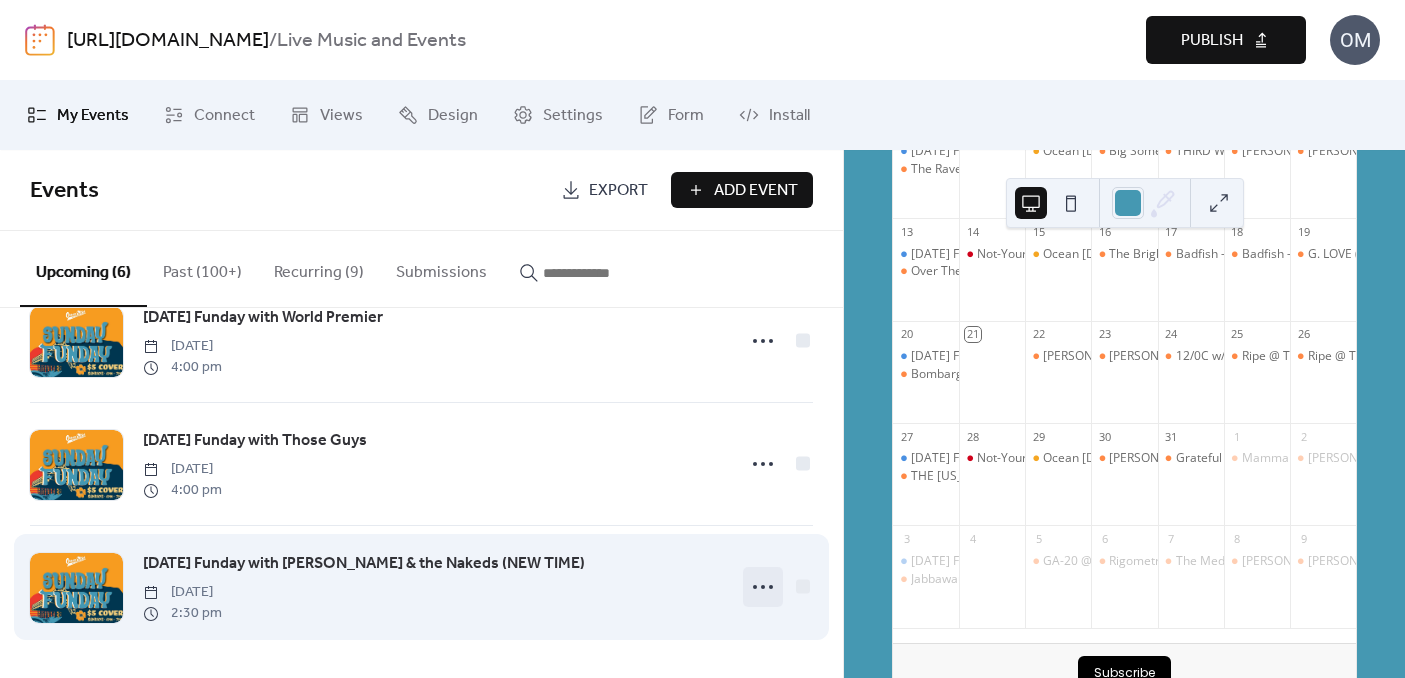 click 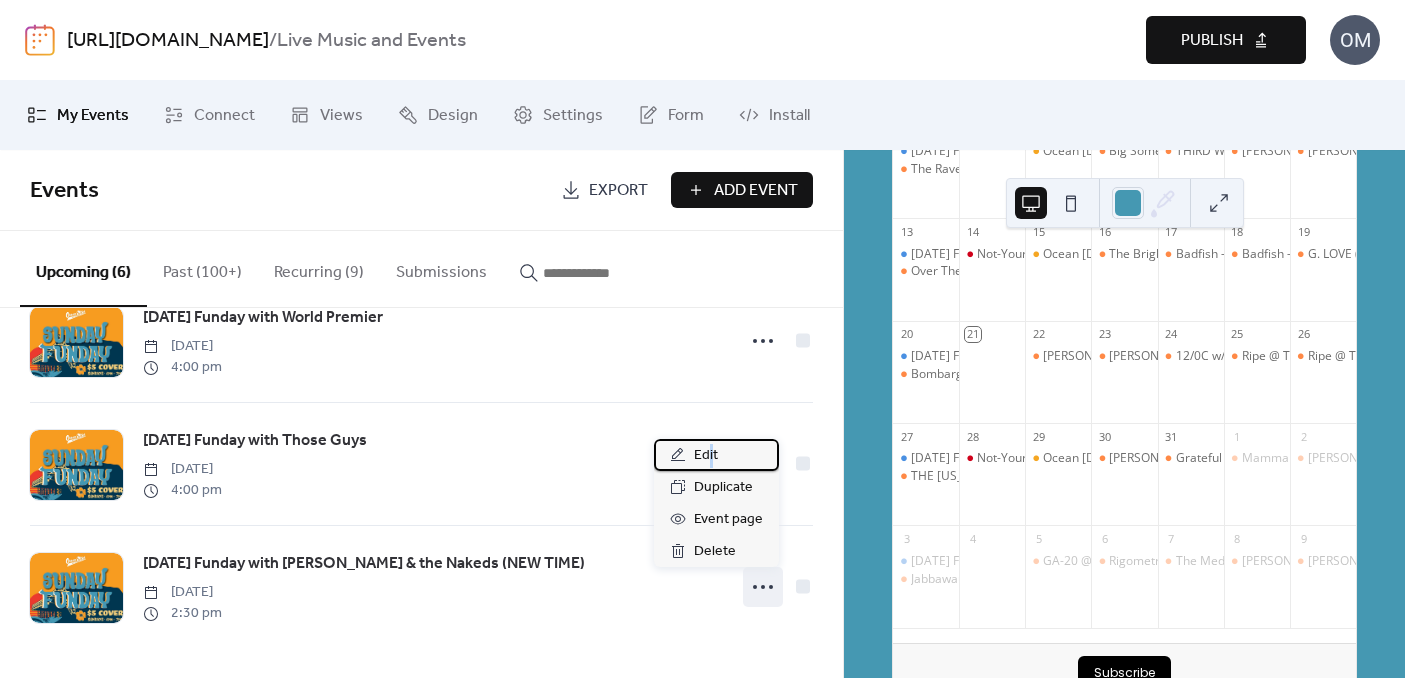 click on "Edit" at bounding box center [706, 456] 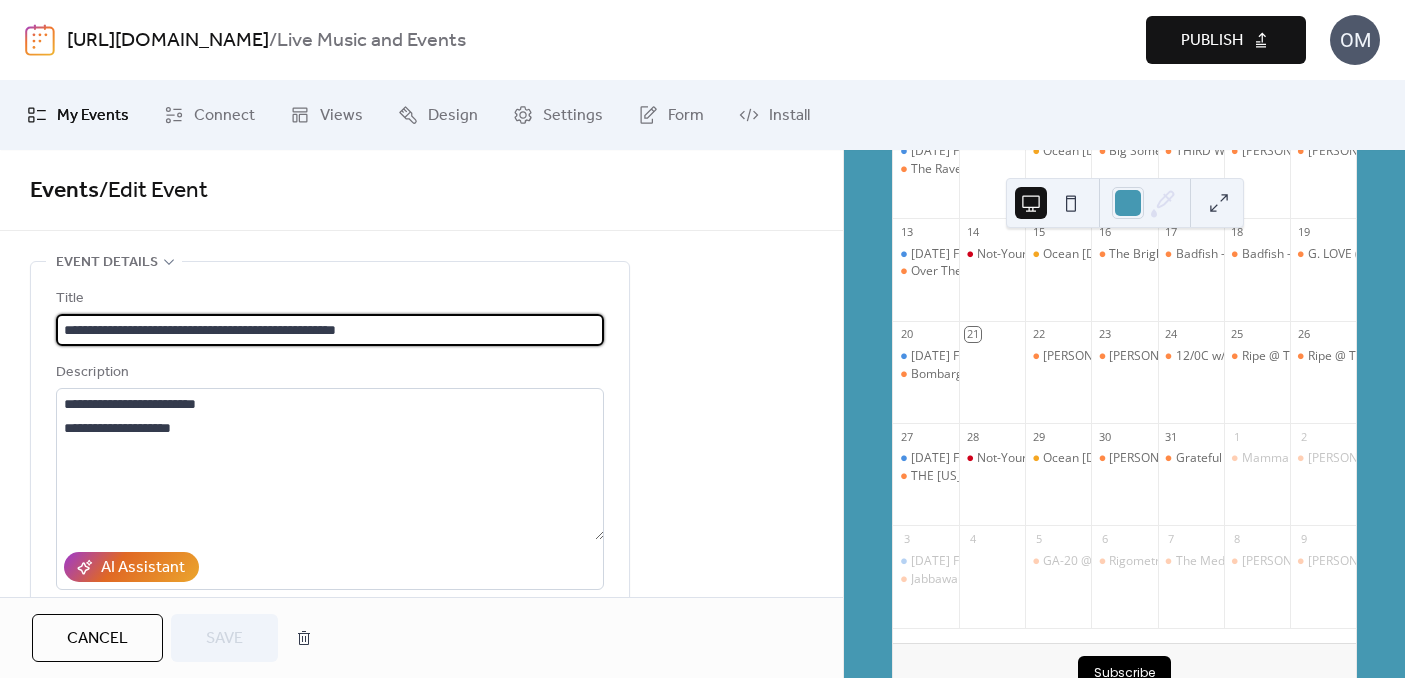 click on "**********" at bounding box center (330, 330) 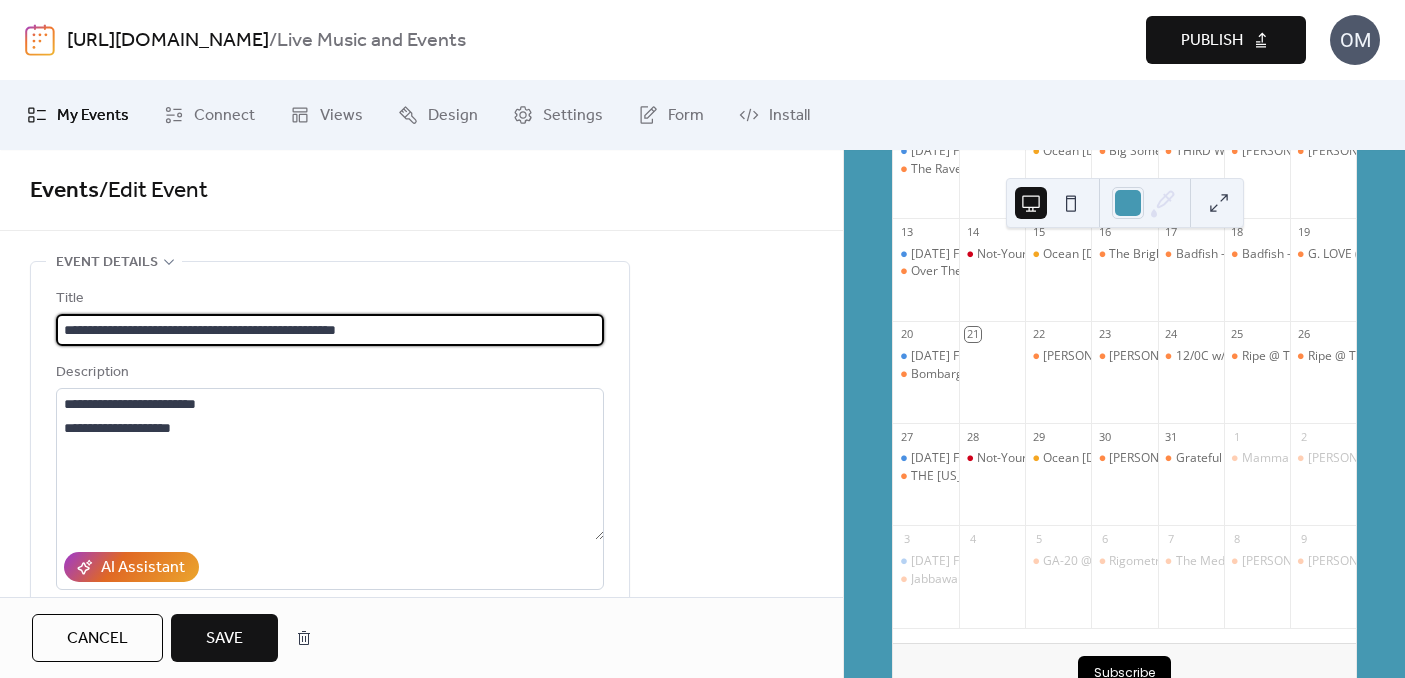 type on "**********" 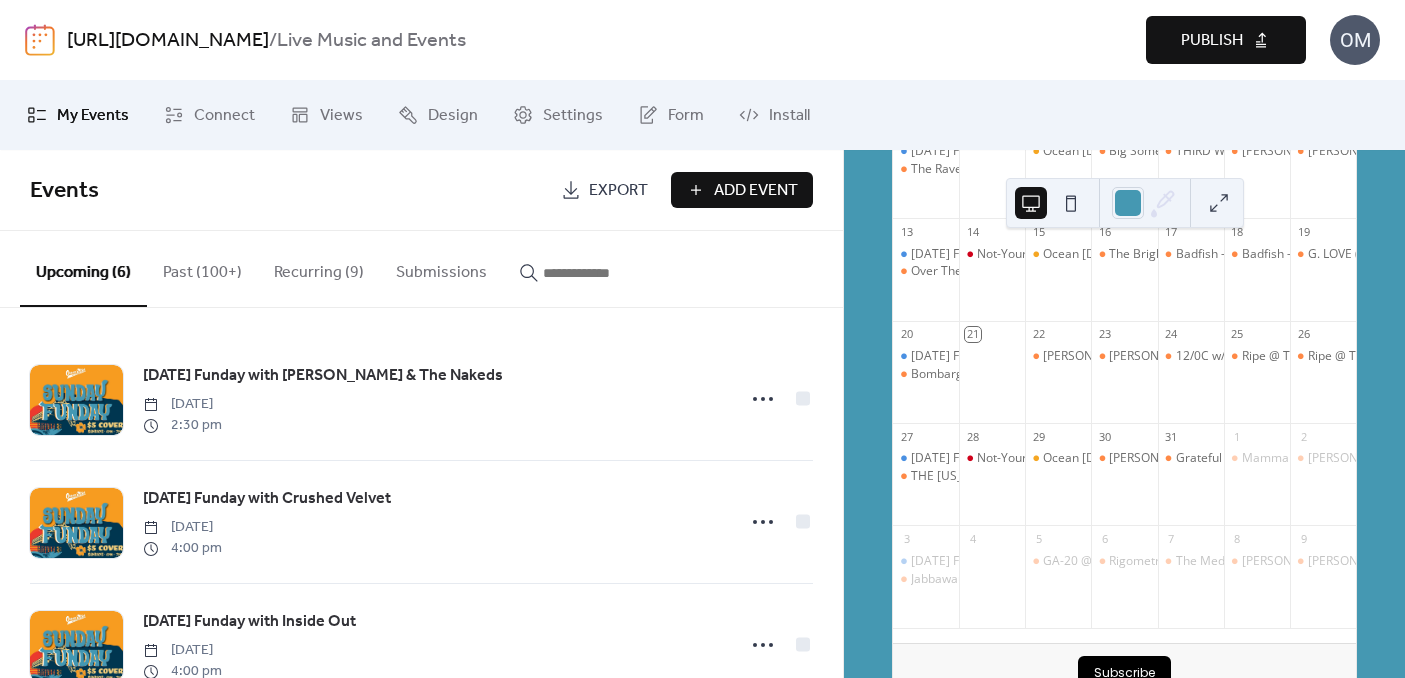 click on "Publish" at bounding box center (1212, 41) 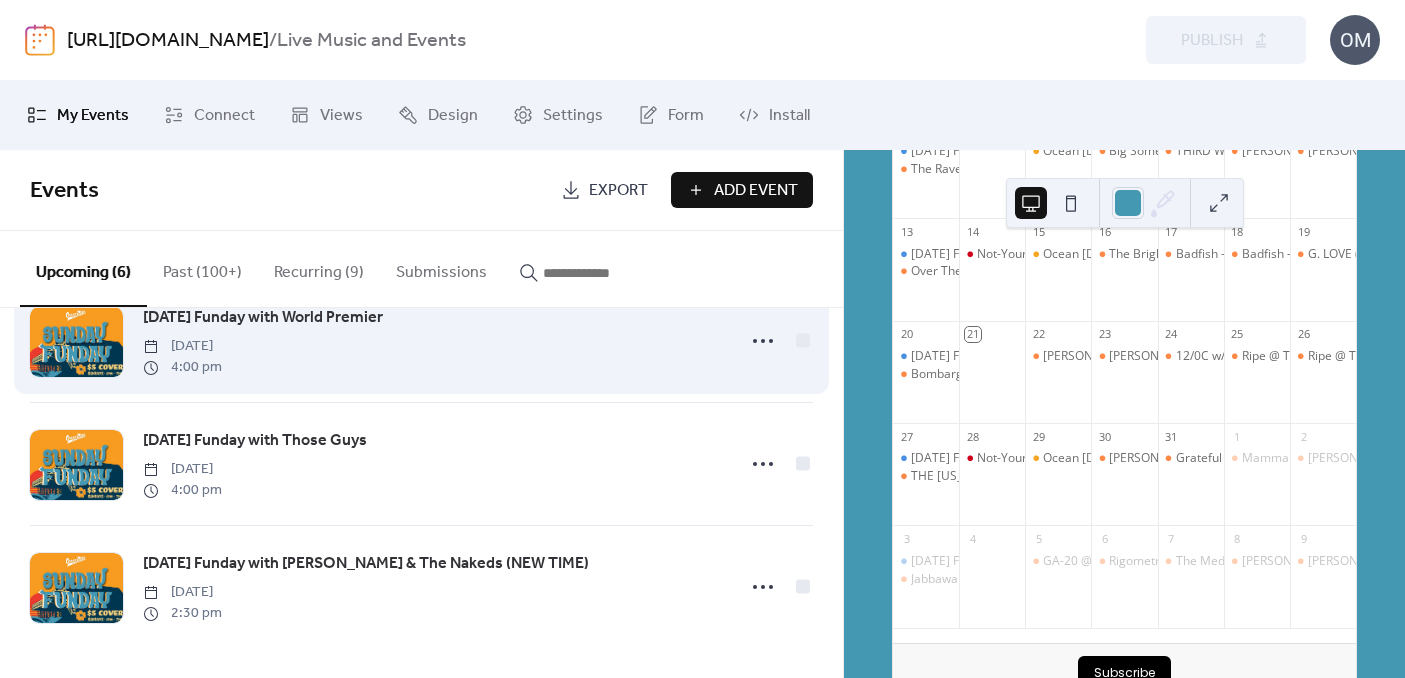 scroll, scrollTop: 430, scrollLeft: 0, axis: vertical 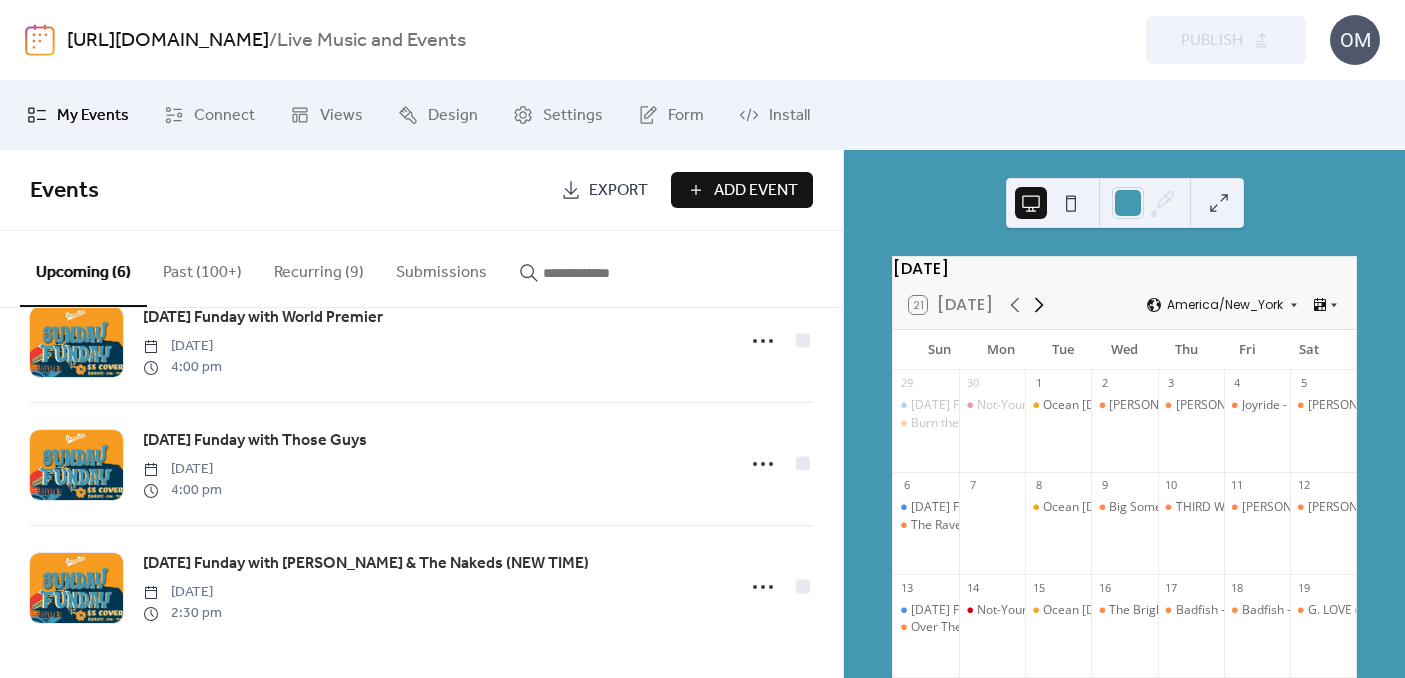 click 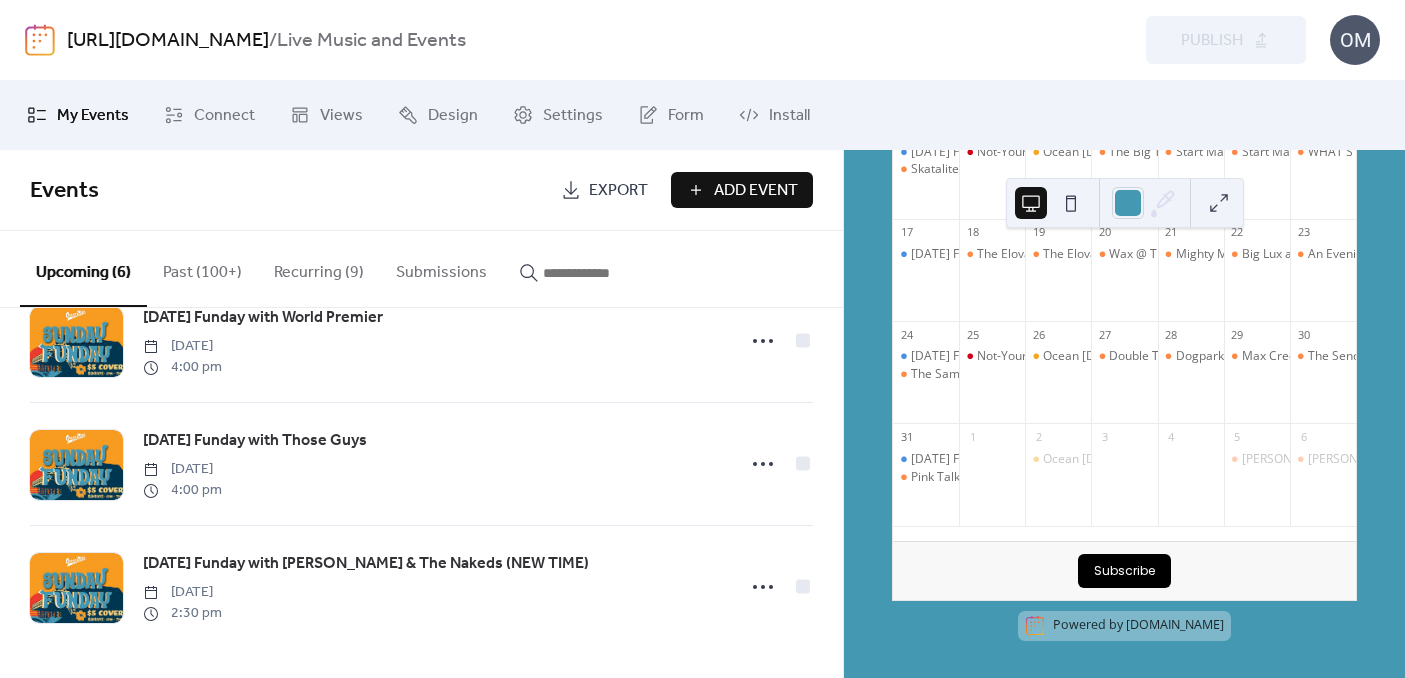 scroll, scrollTop: 0, scrollLeft: 0, axis: both 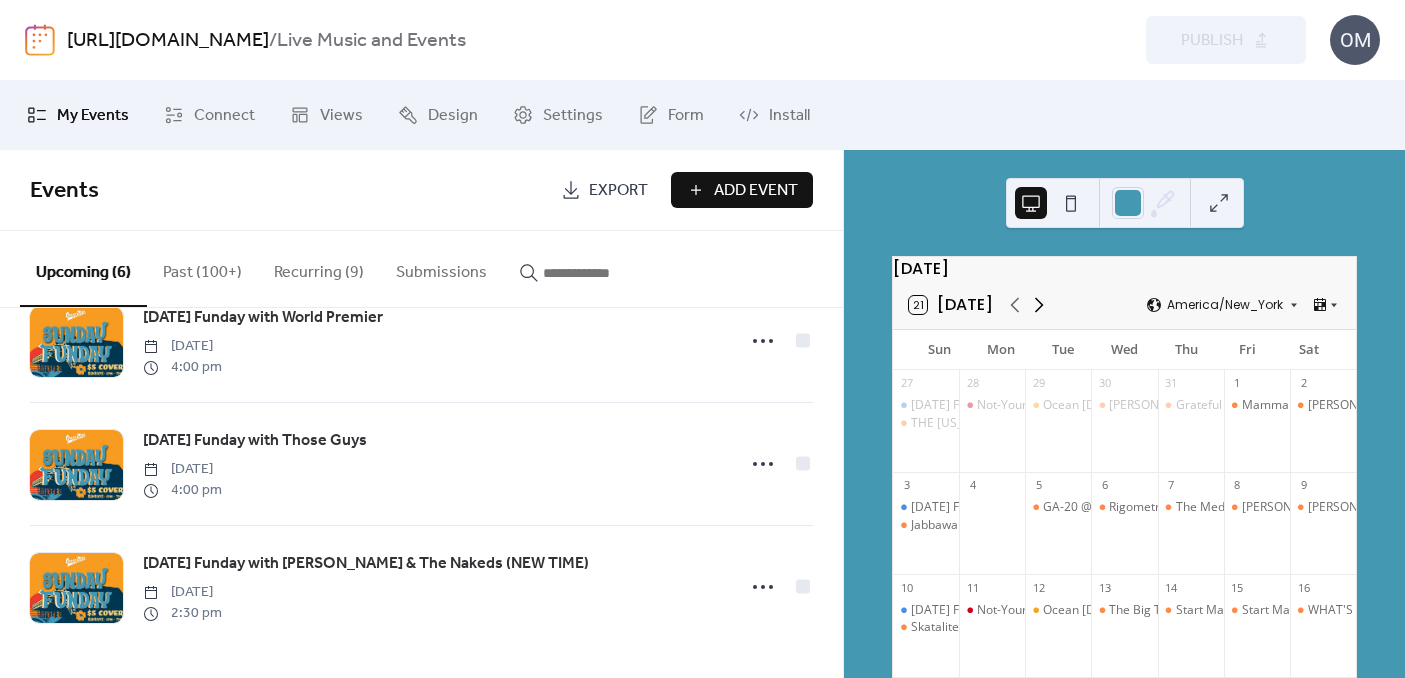 click 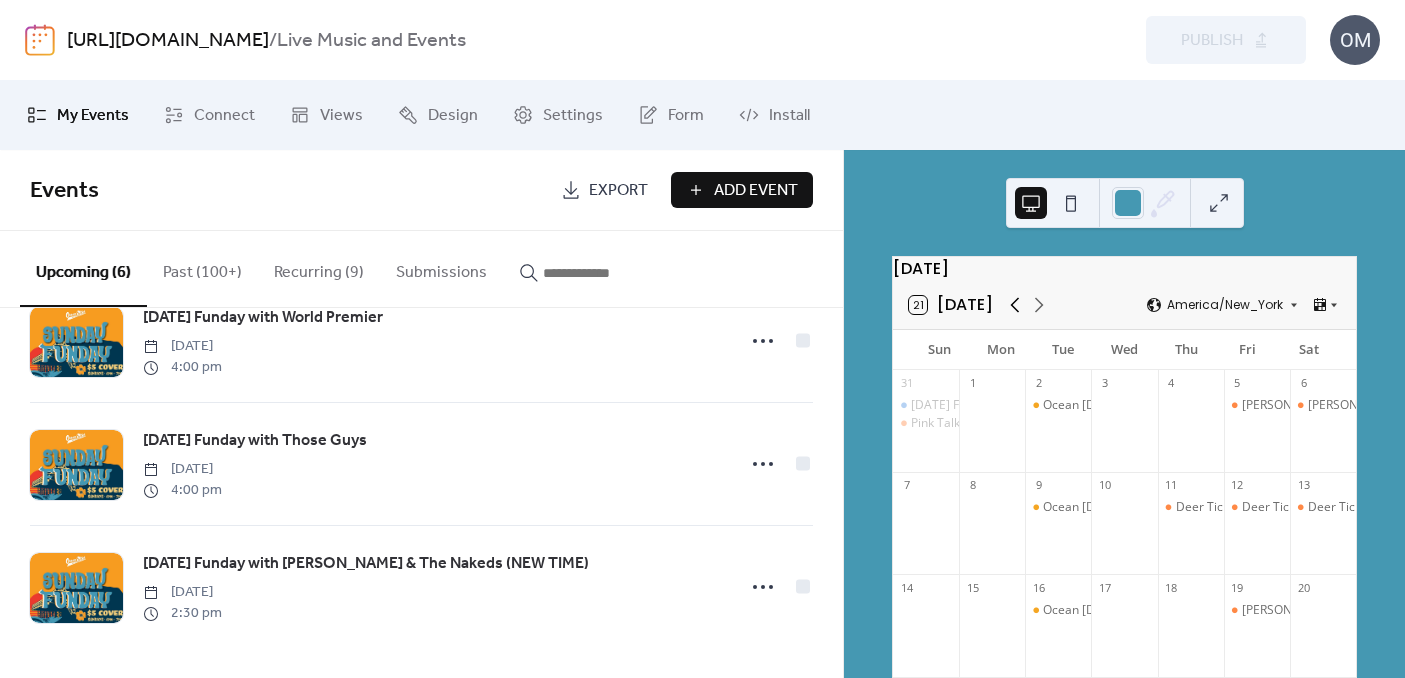 click 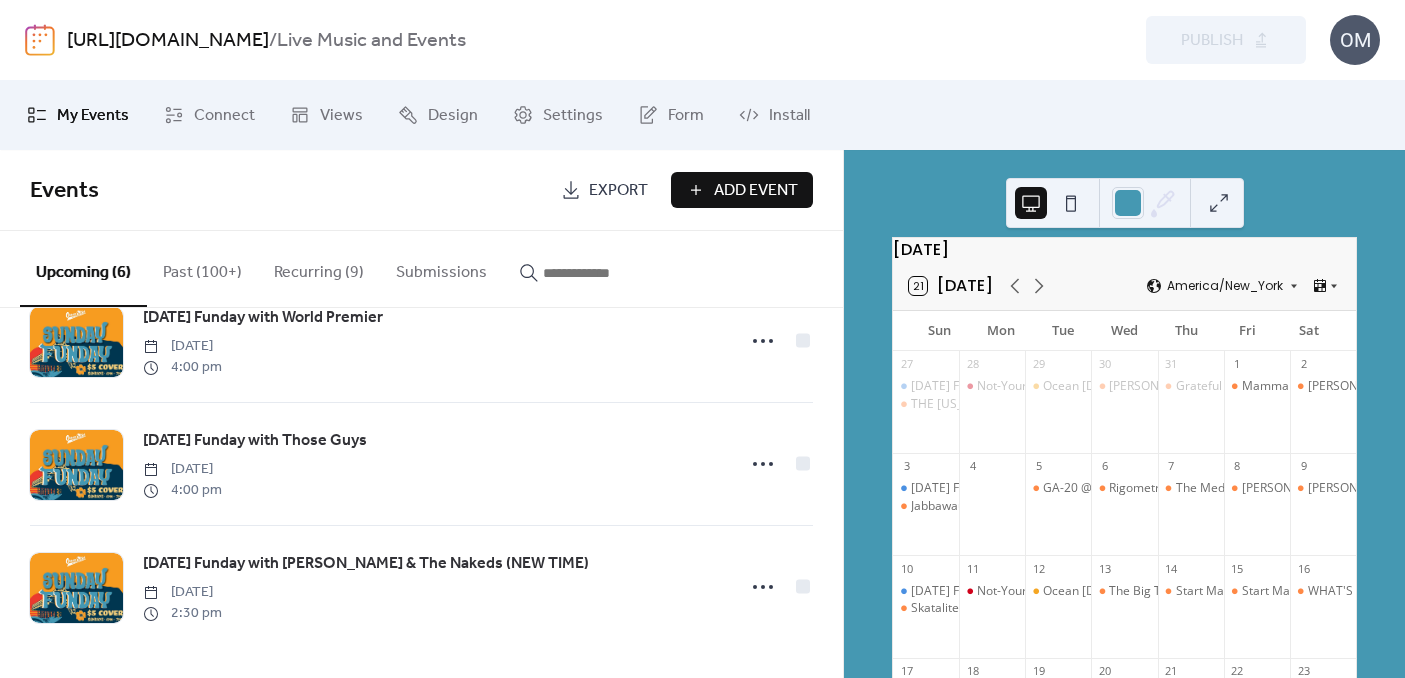 scroll, scrollTop: 0, scrollLeft: 0, axis: both 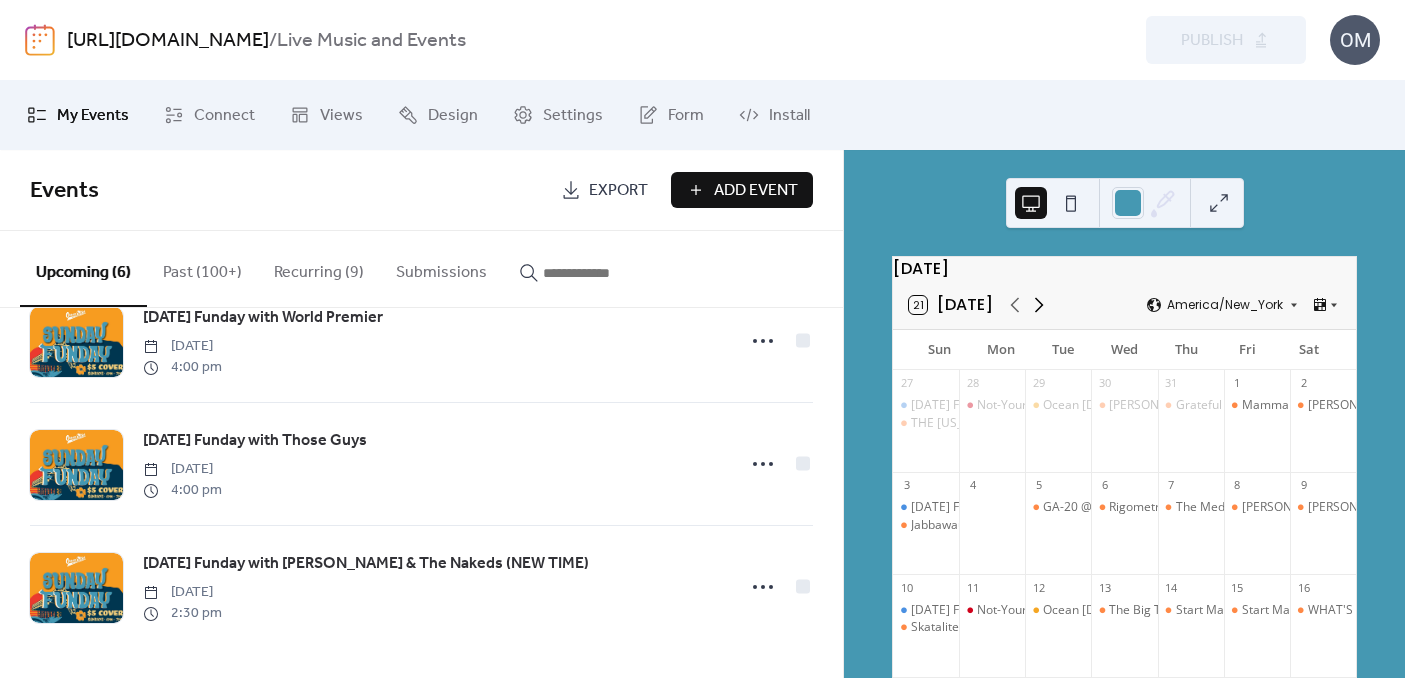 click 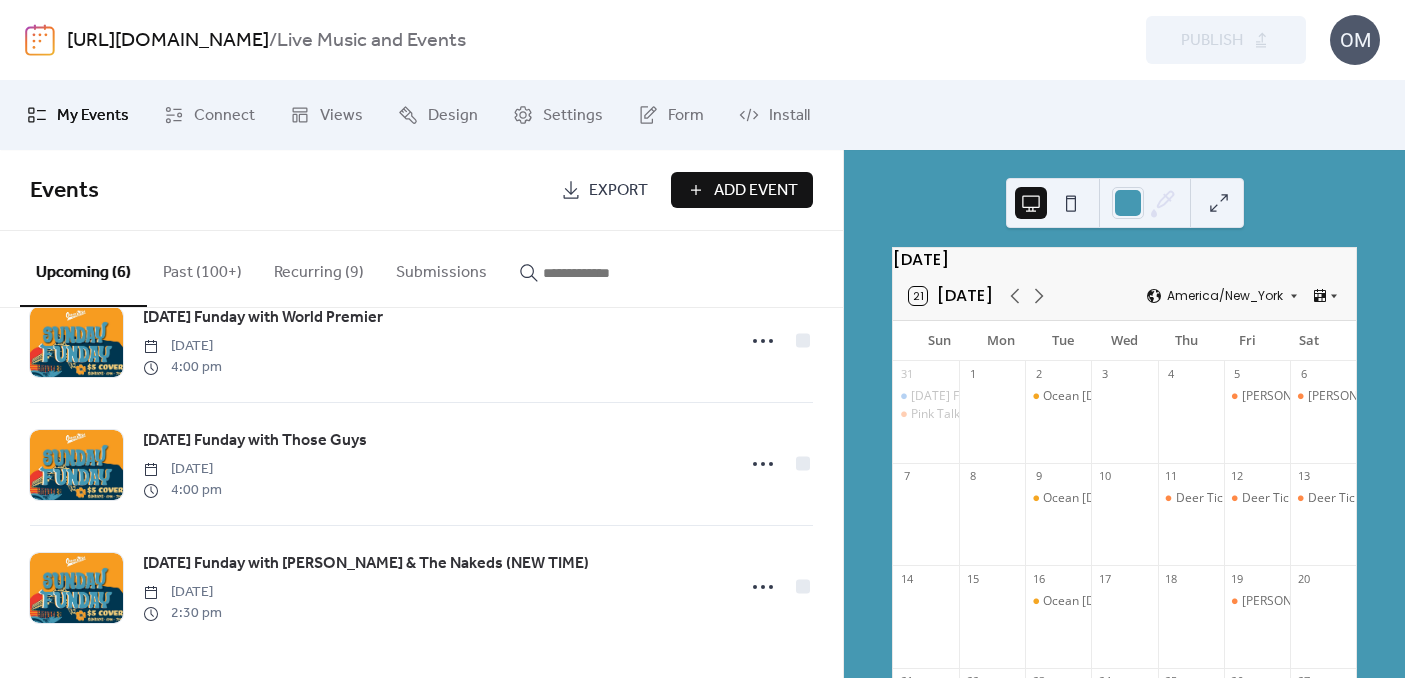 scroll, scrollTop: 0, scrollLeft: 0, axis: both 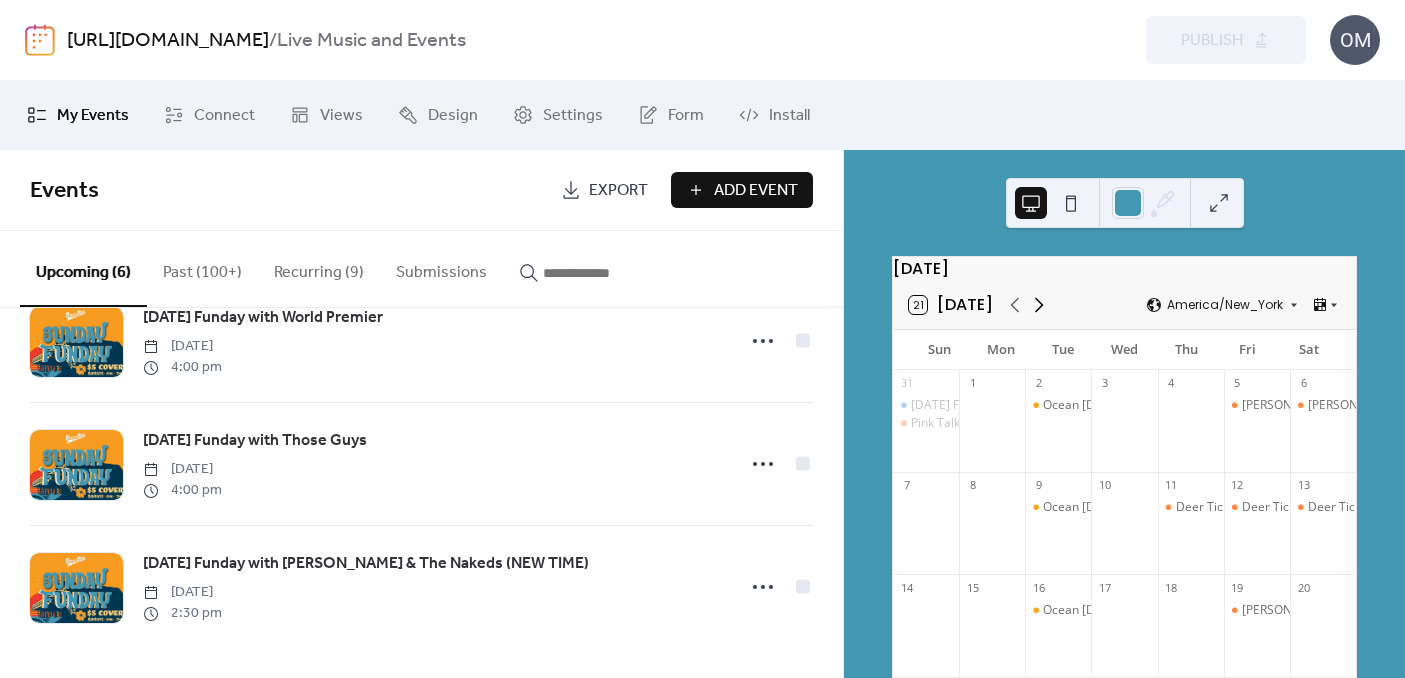 click 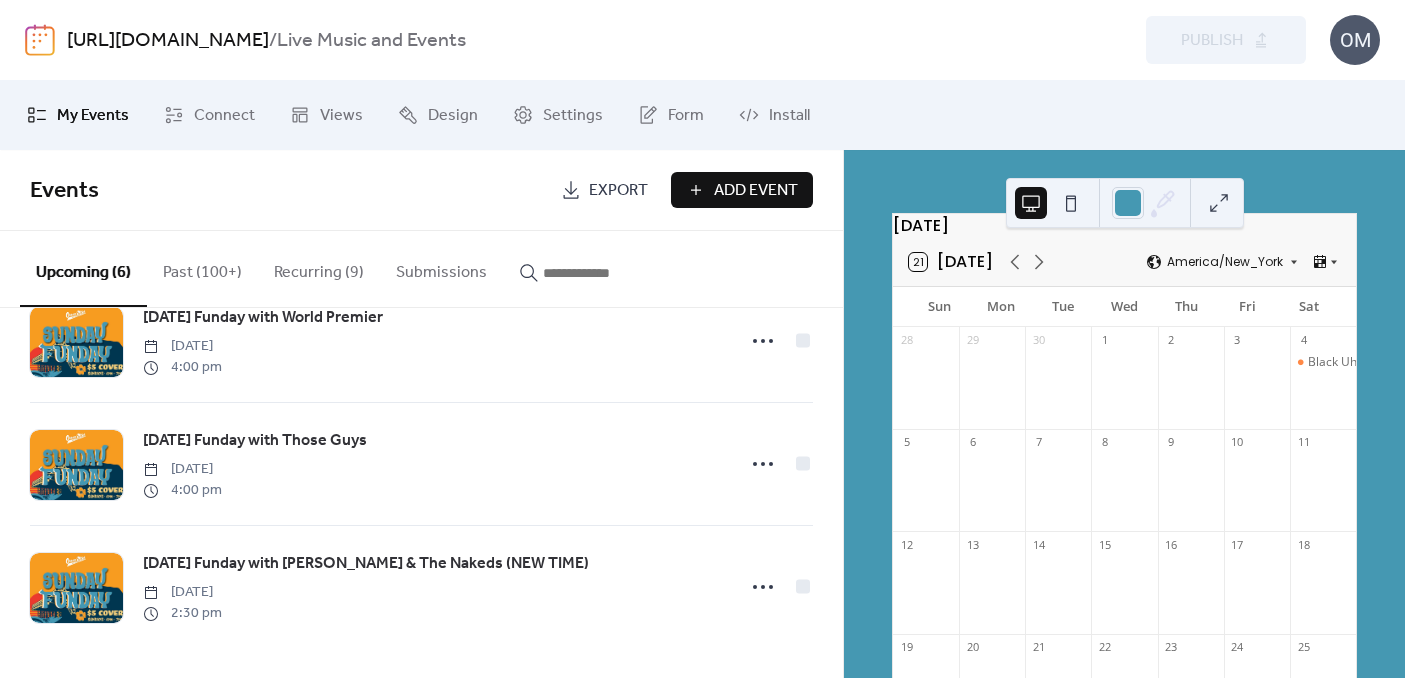scroll, scrollTop: 0, scrollLeft: 0, axis: both 